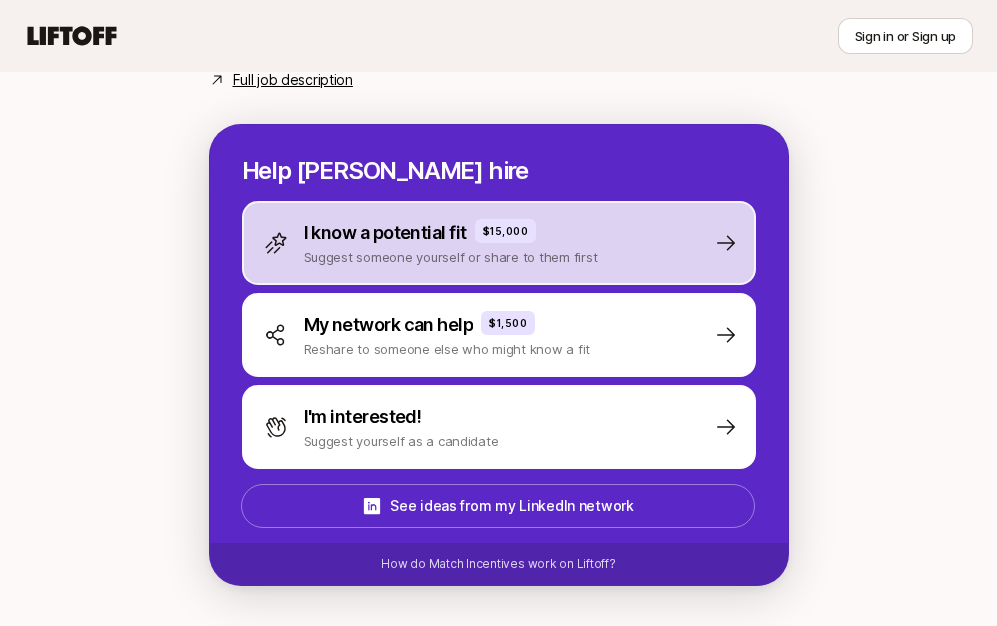scroll, scrollTop: 1775, scrollLeft: 0, axis: vertical 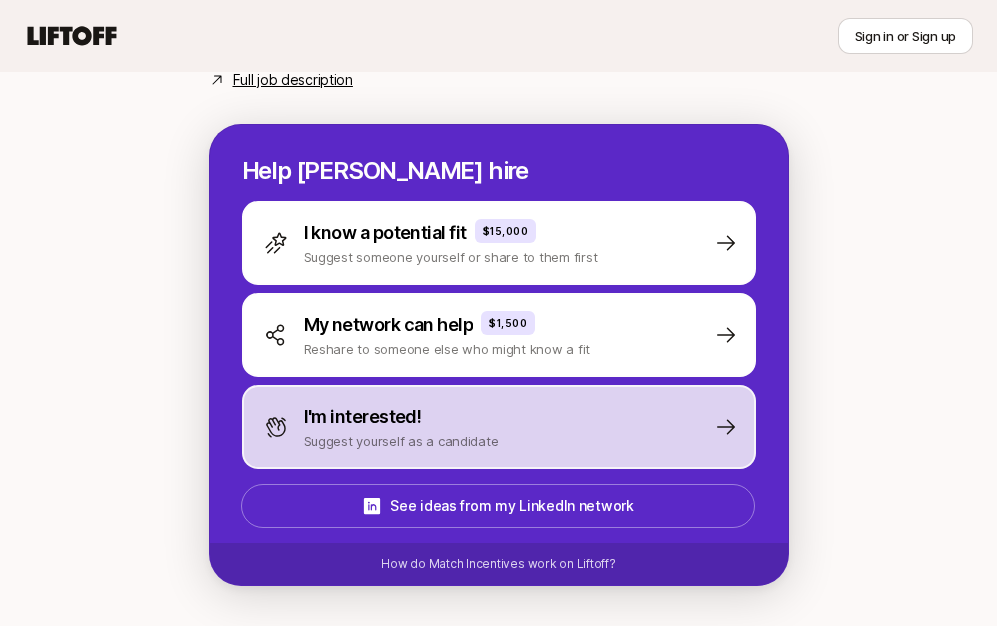 click on "I'm interested! Suggest yourself as a candidate" at bounding box center (499, 427) 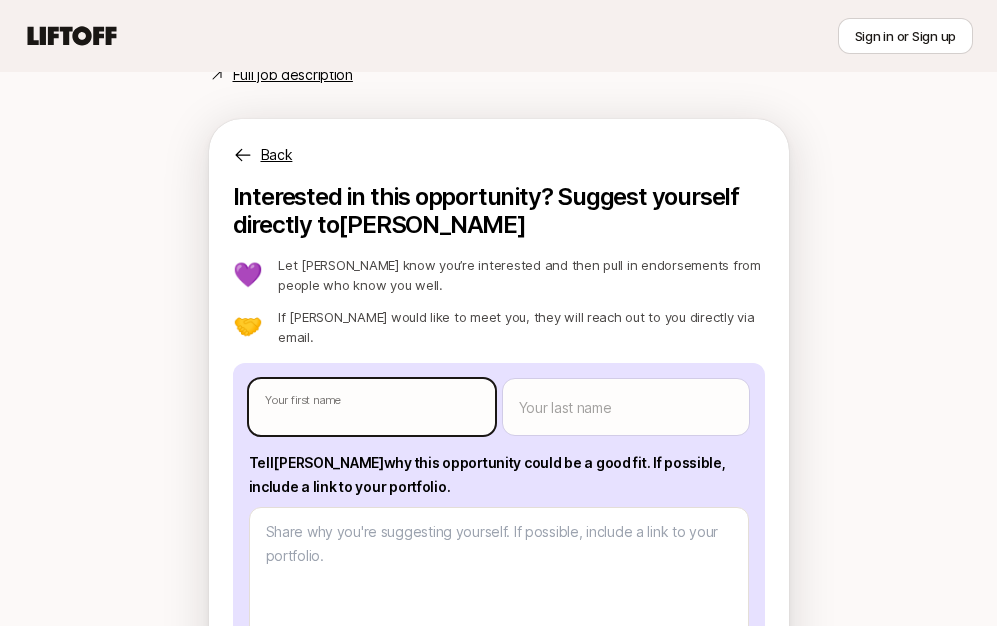 type on "x" 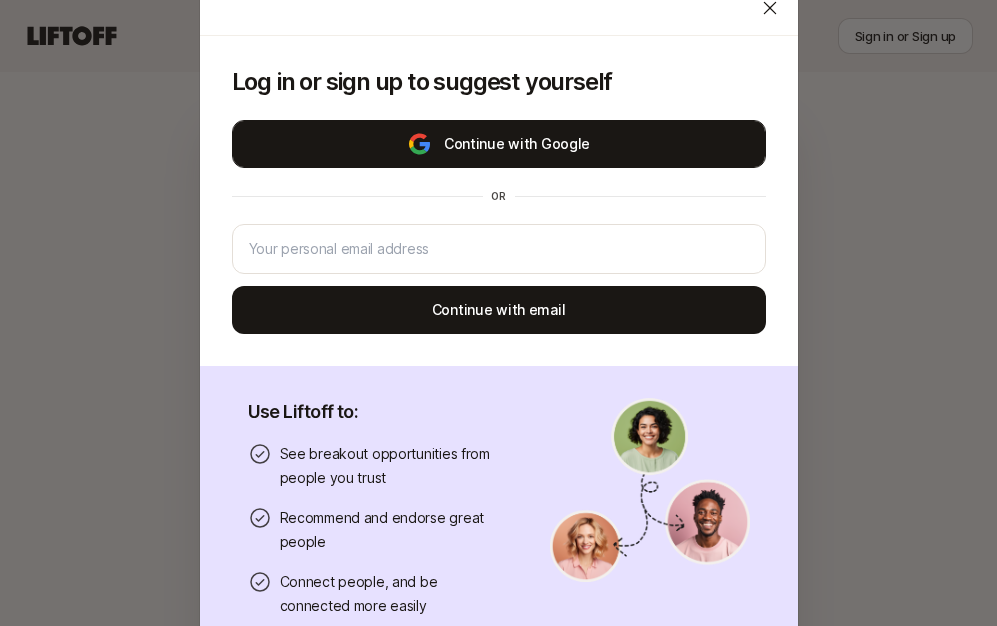 click on "Continue with Google" at bounding box center [499, 144] 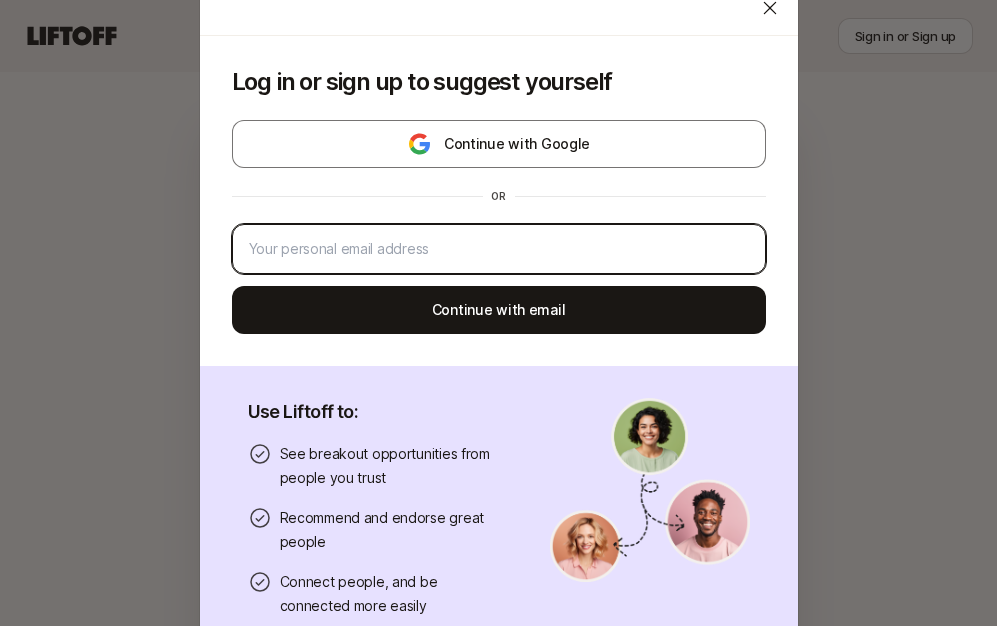 click at bounding box center [499, 249] 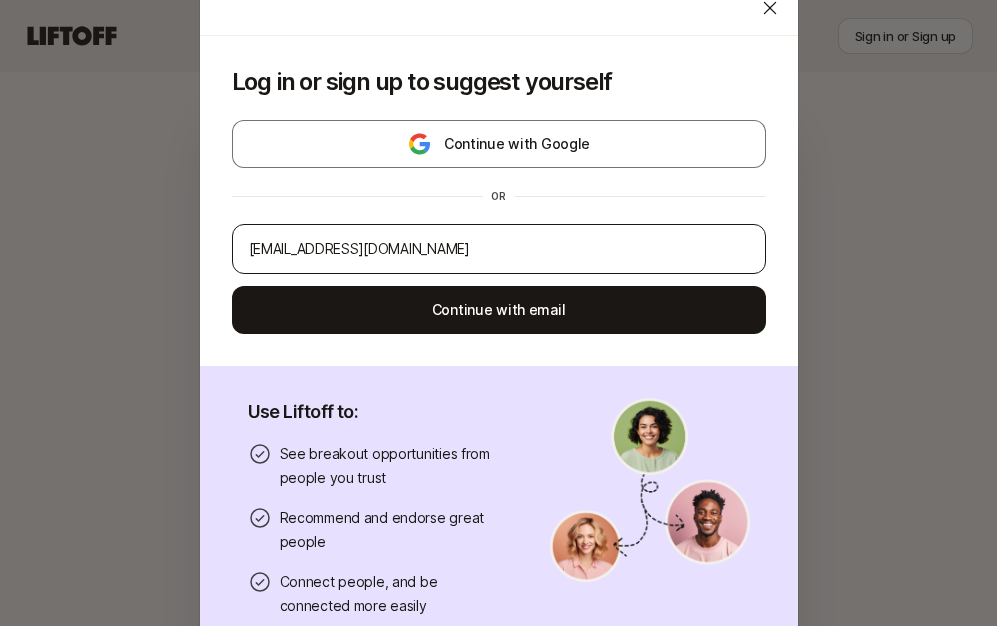 type 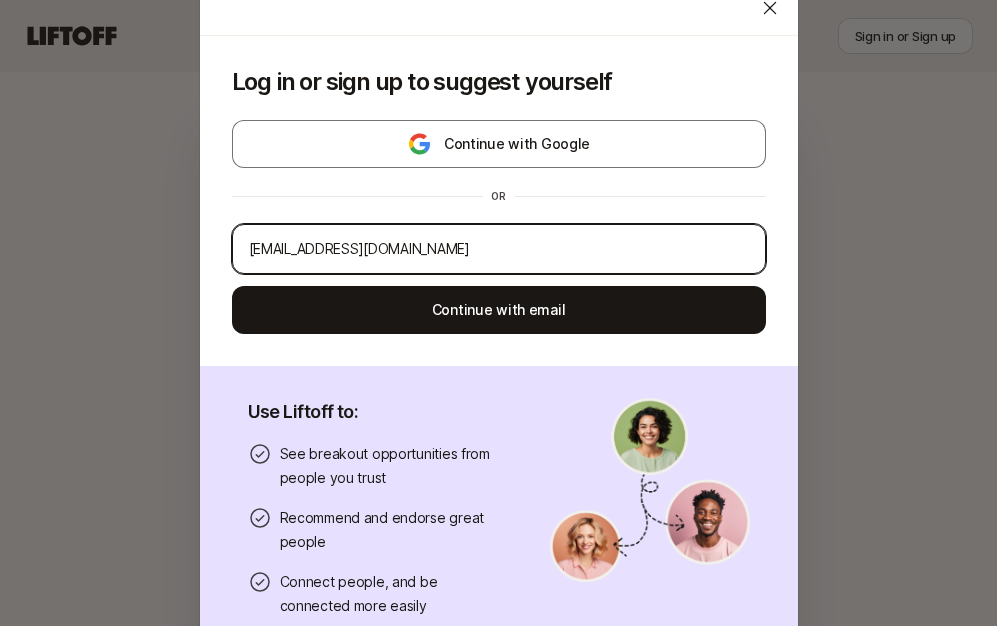 type 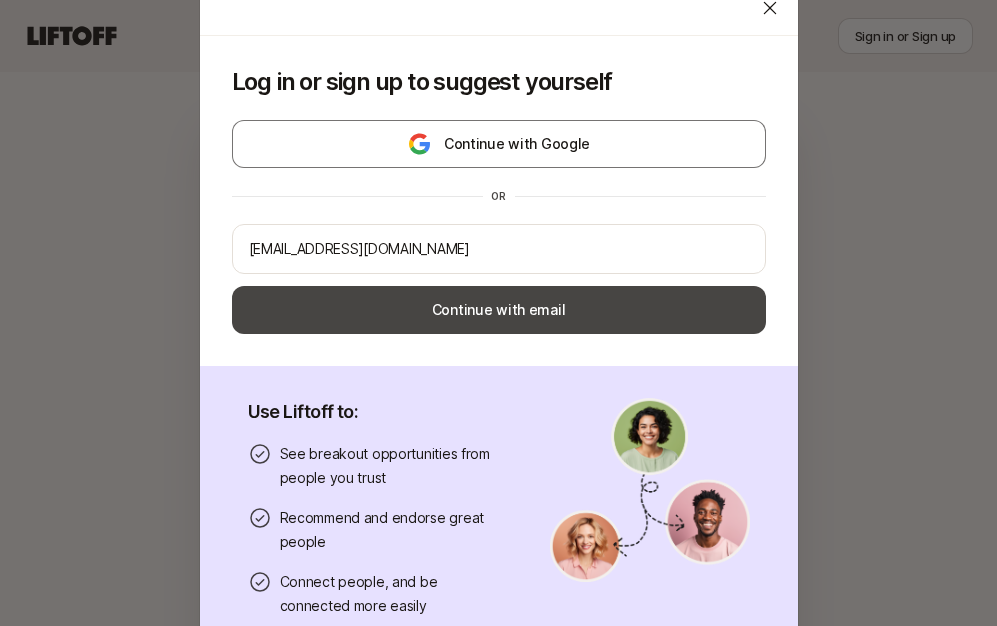 click on "Continue with email" at bounding box center (499, 310) 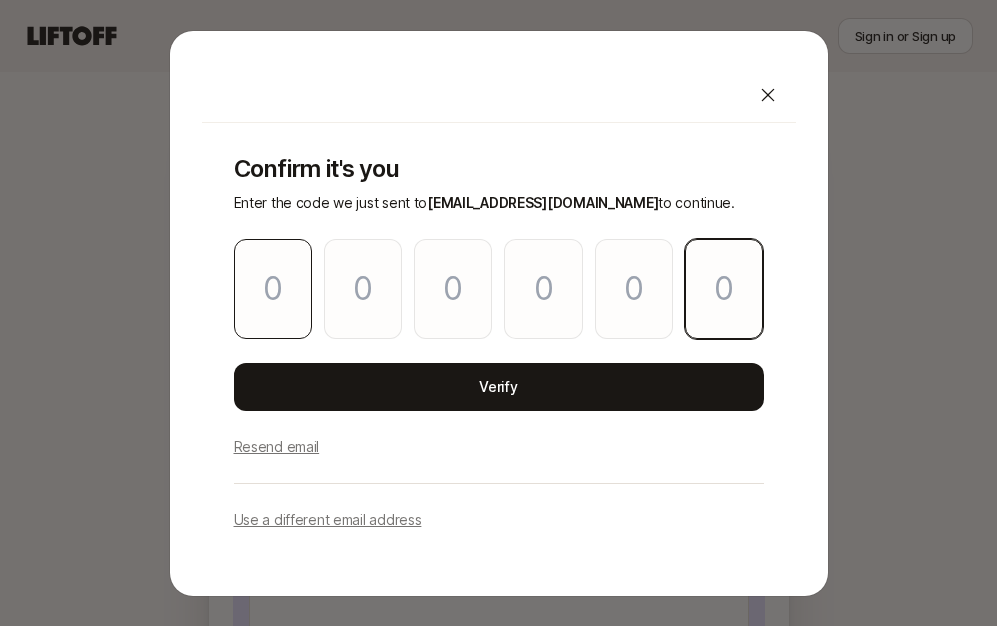 paste on "4" 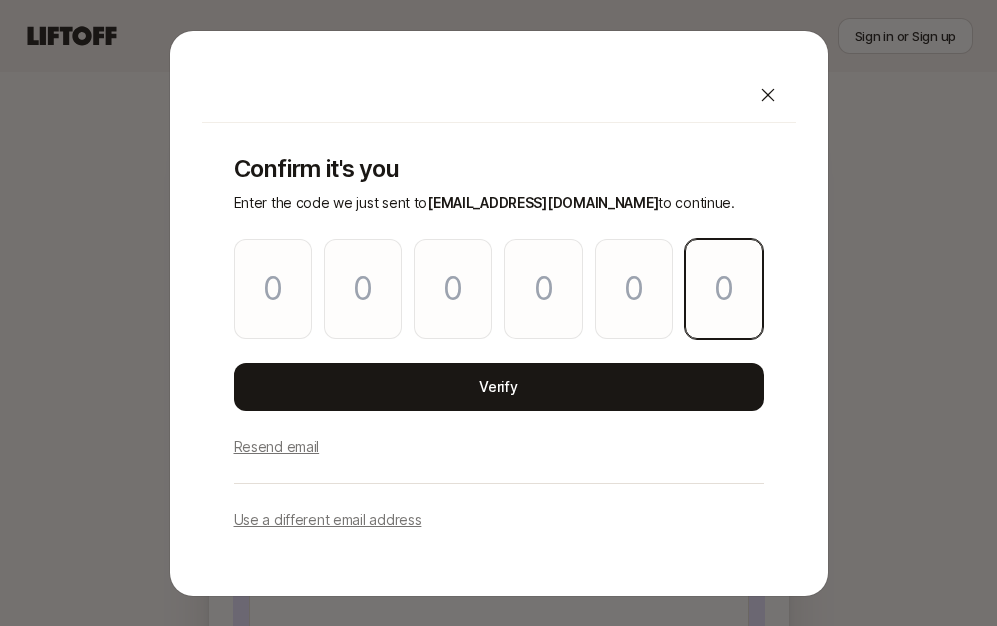 type on "8" 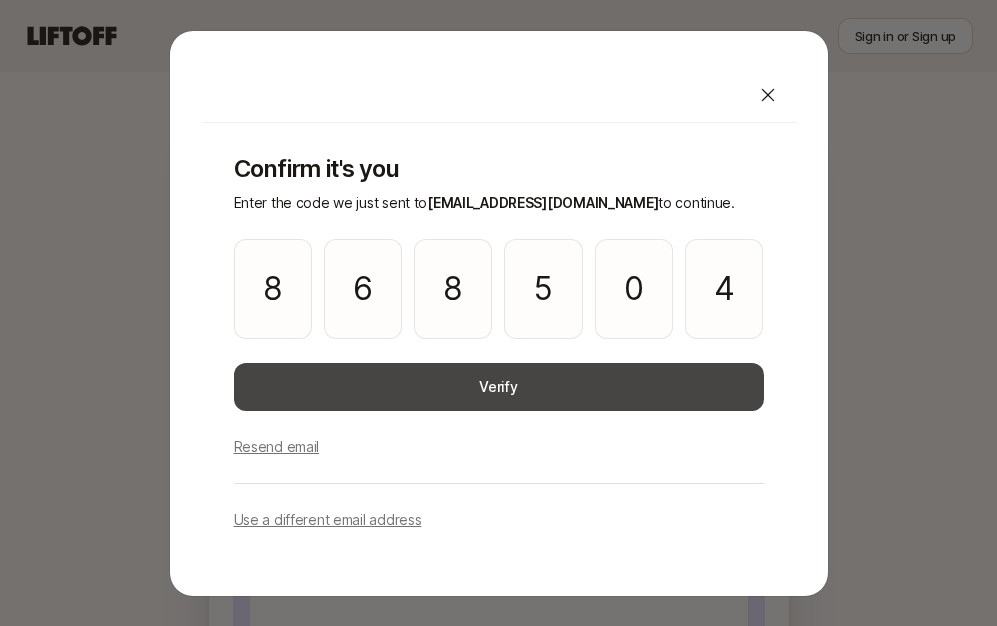 click on "Verify" at bounding box center [499, 387] 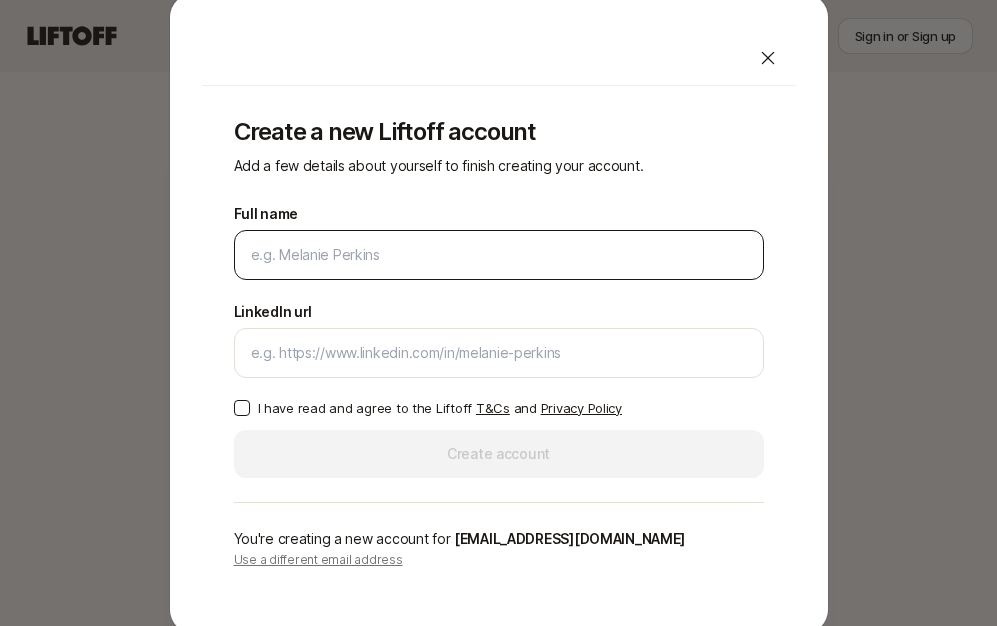 click at bounding box center (499, 255) 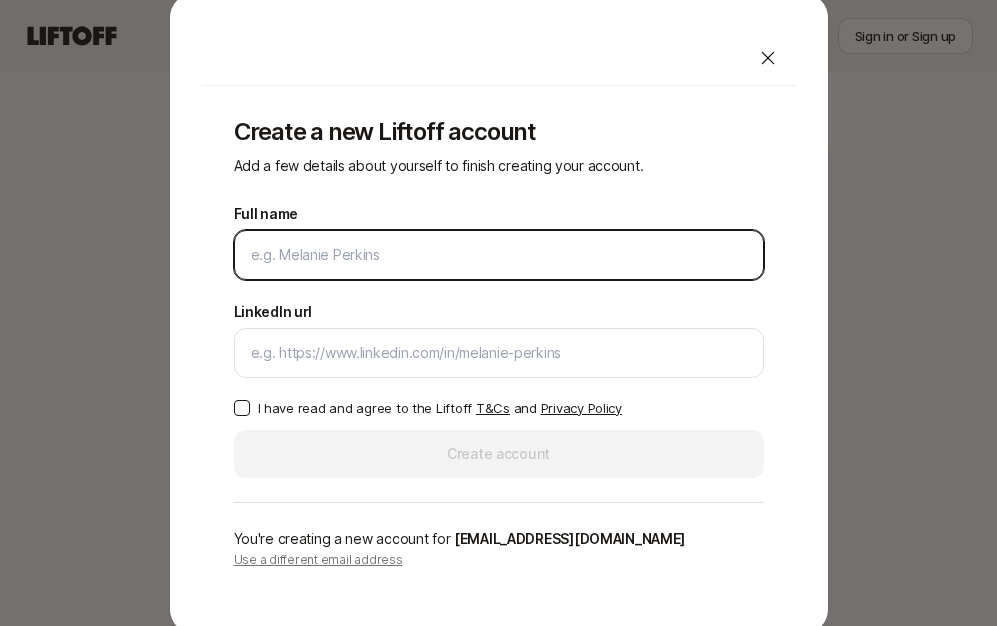 click on "Full name" at bounding box center [499, 255] 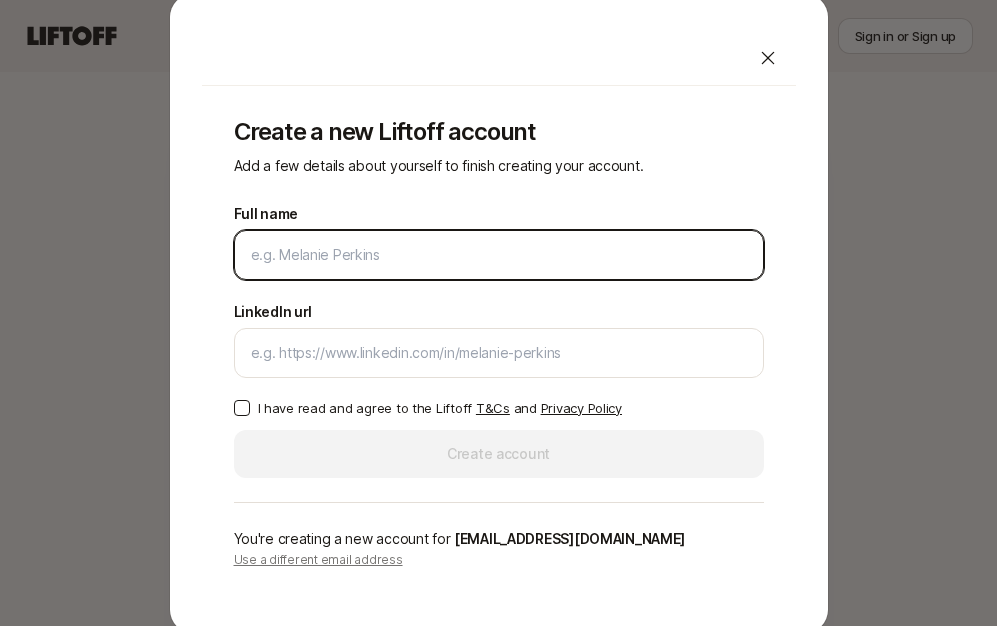 type on "[PERSON_NAME]" 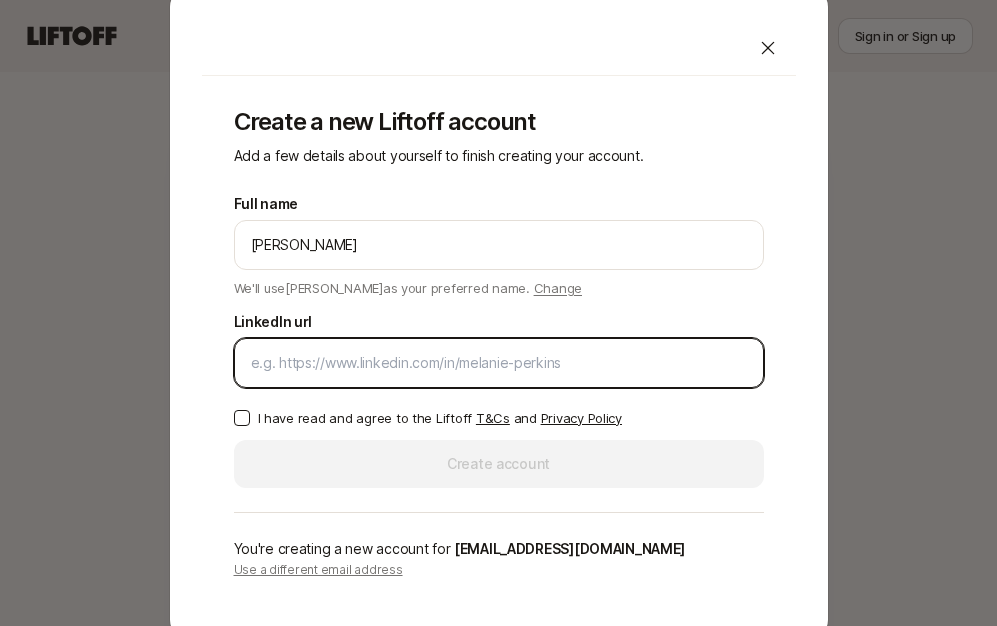click on "LinkedIn url" at bounding box center (499, 363) 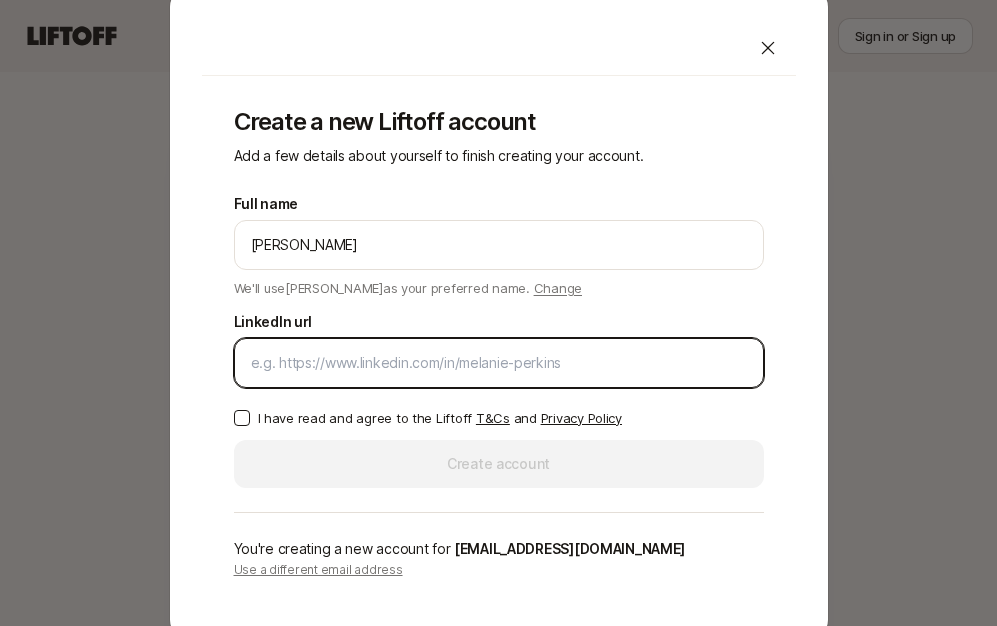paste on "[URL][DOMAIN_NAME][PERSON_NAME]" 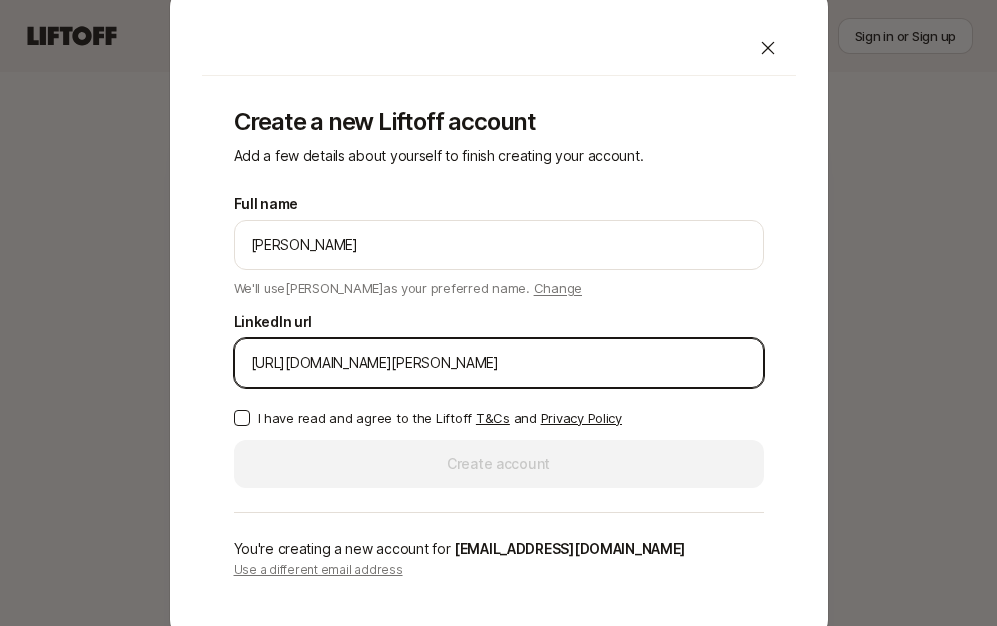 type on "[URL][DOMAIN_NAME][PERSON_NAME]" 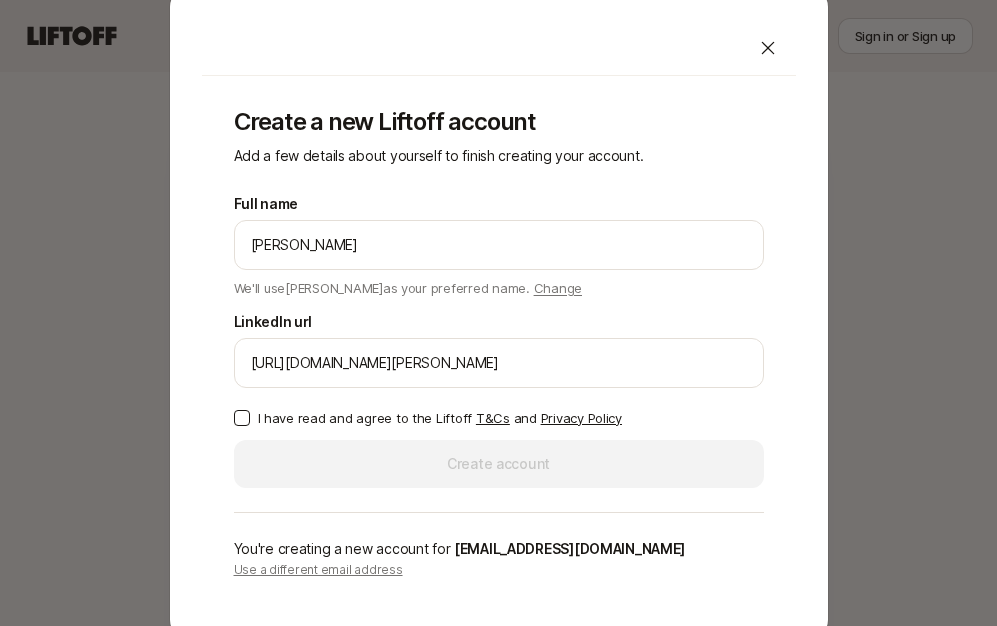 click on "I have read and agree to the Liftoff   T&Cs   and   Privacy Policy" at bounding box center (242, 418) 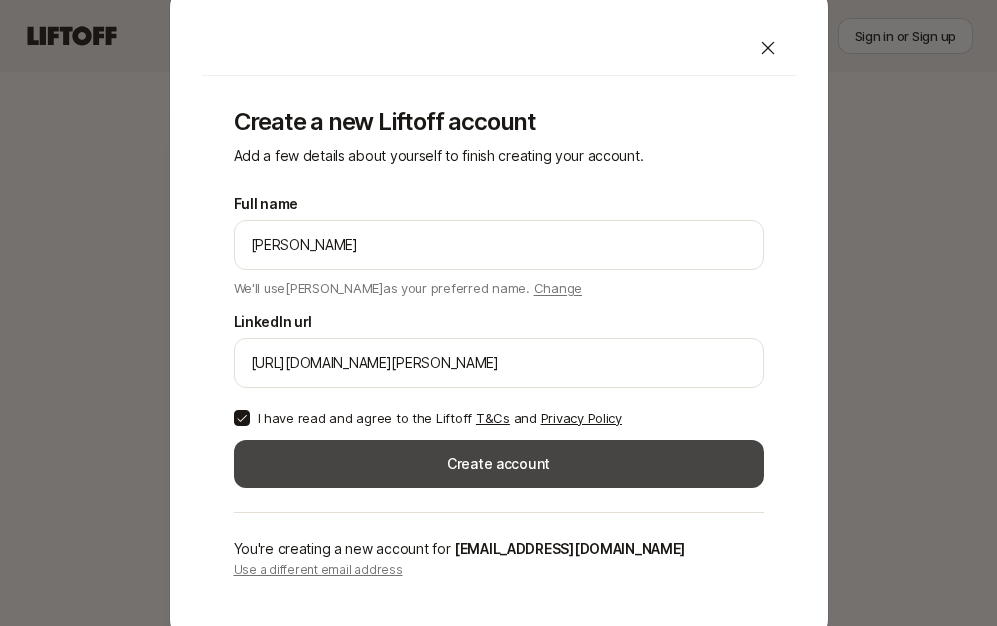 scroll, scrollTop: 1827, scrollLeft: 0, axis: vertical 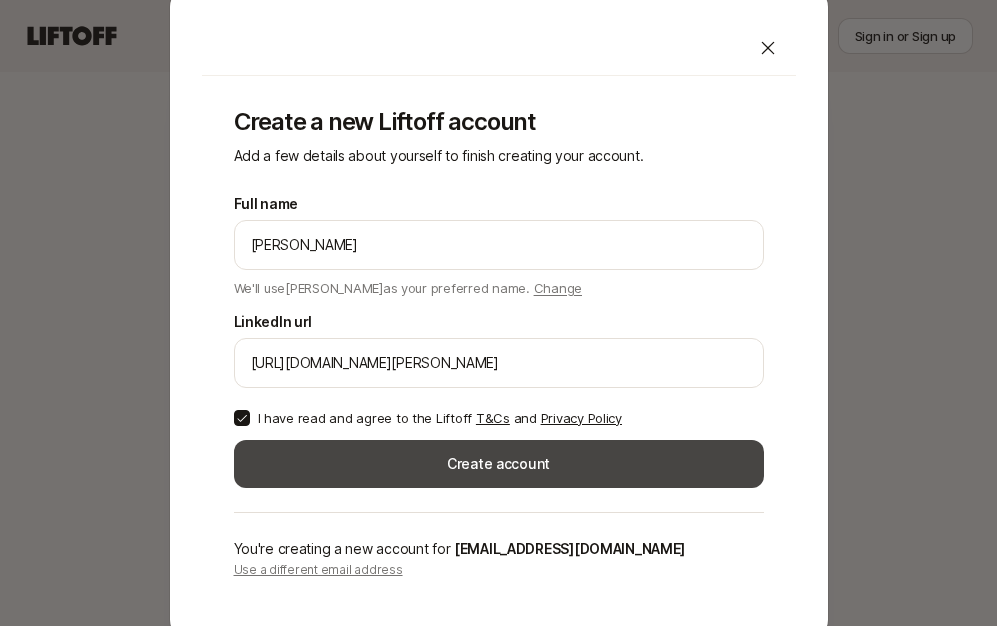 click on "Create account" at bounding box center [499, 464] 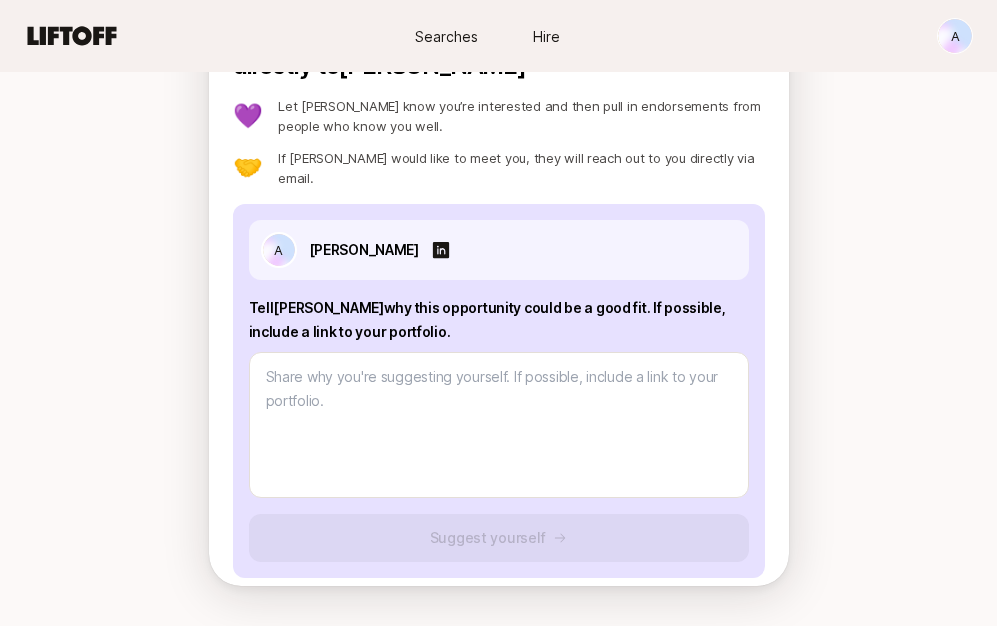 scroll, scrollTop: 1962, scrollLeft: 0, axis: vertical 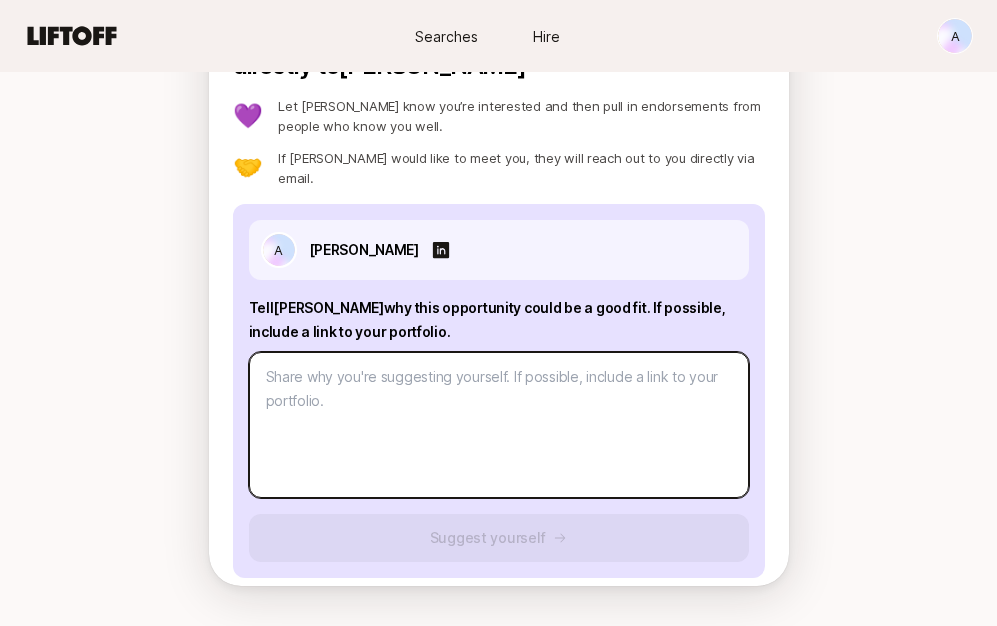 click at bounding box center (499, 425) 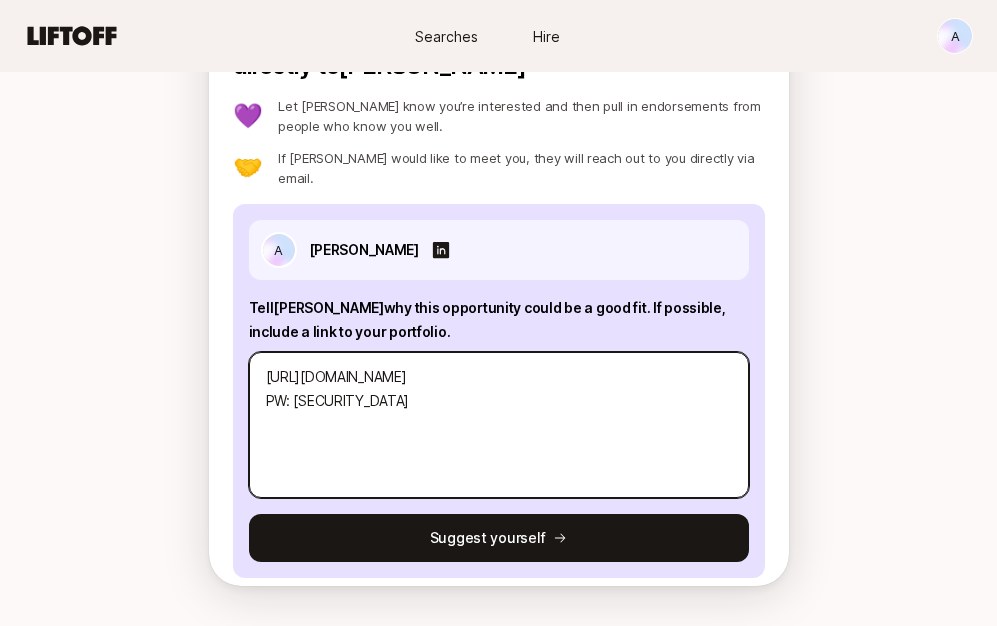 type on "[URL][DOMAIN_NAME]
PW: [SECURITY_DATA]" 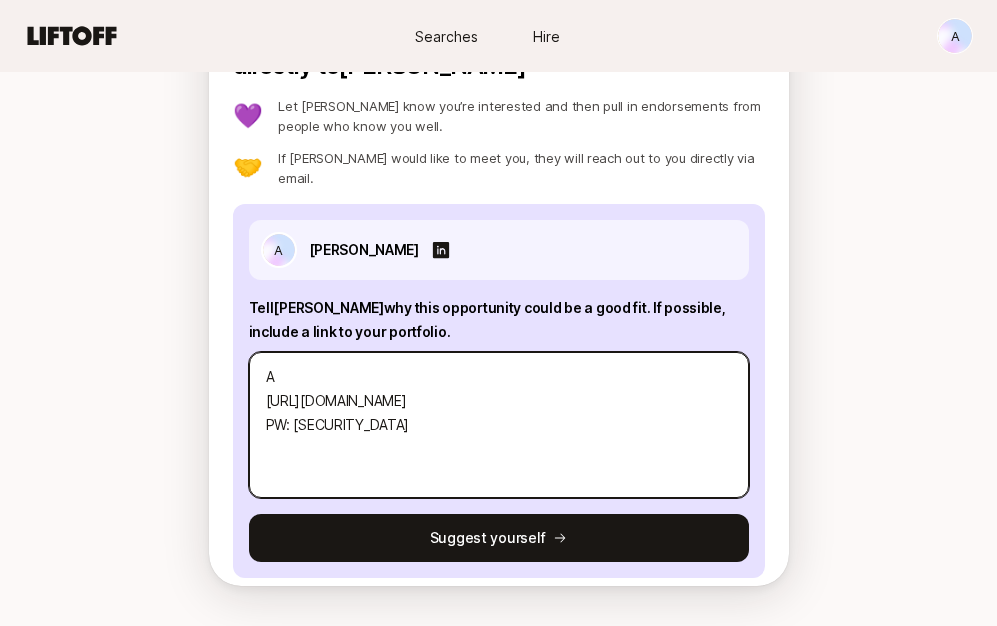 type on "x" 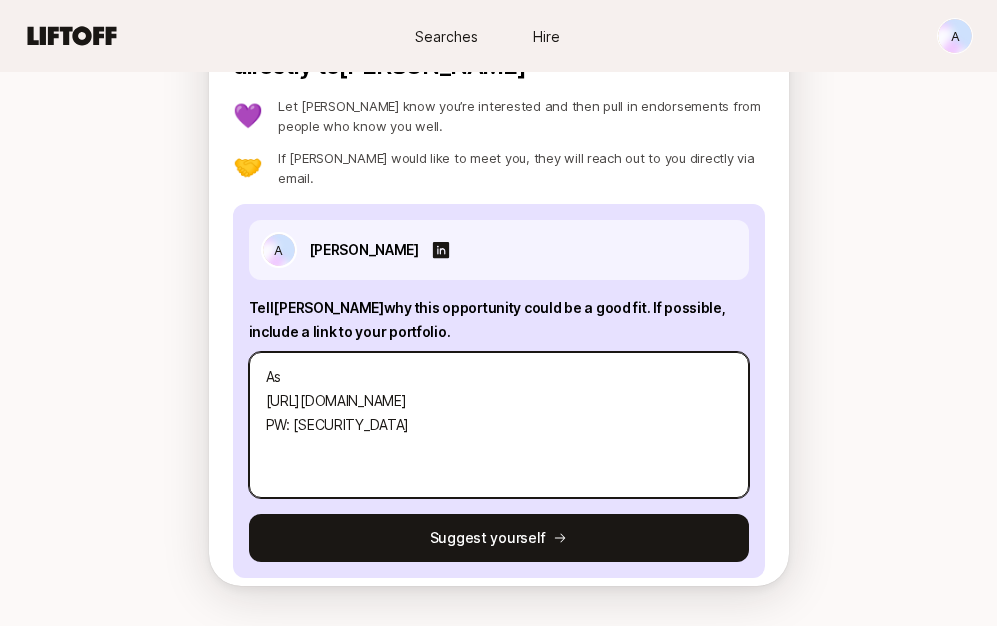 type on "x" 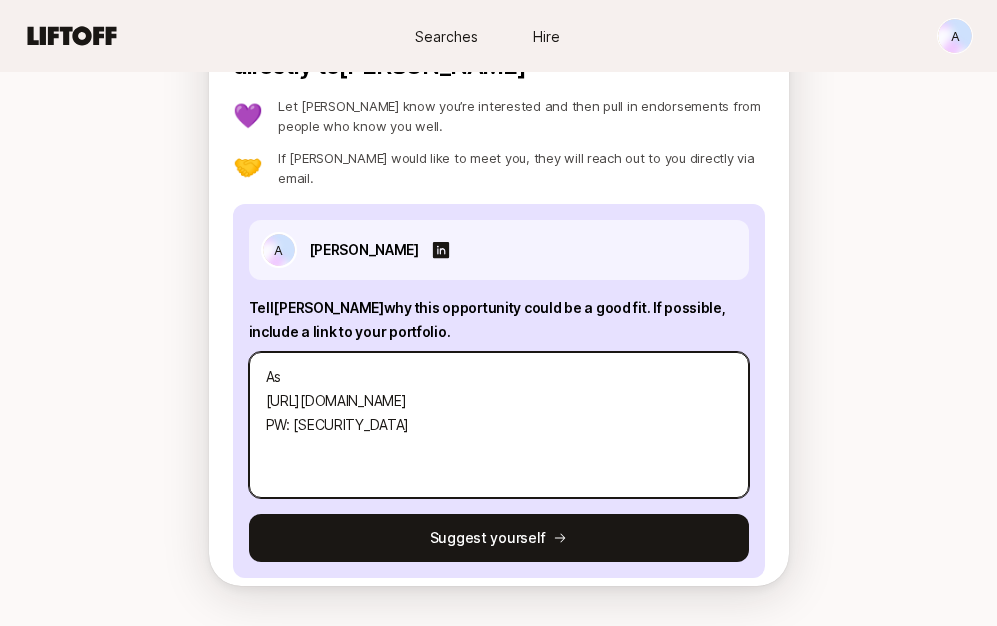 type on "x" 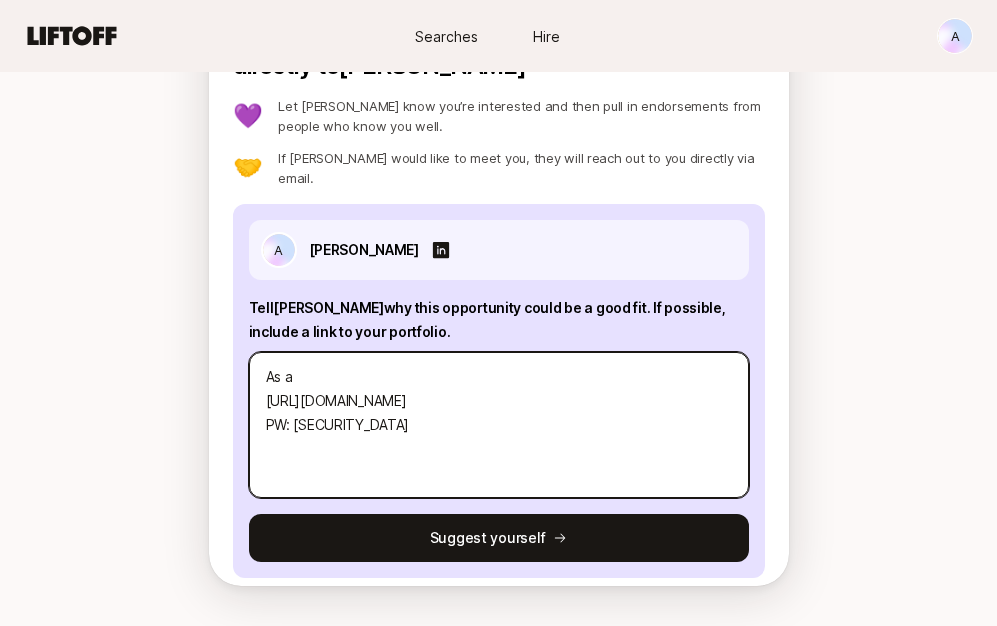 type on "x" 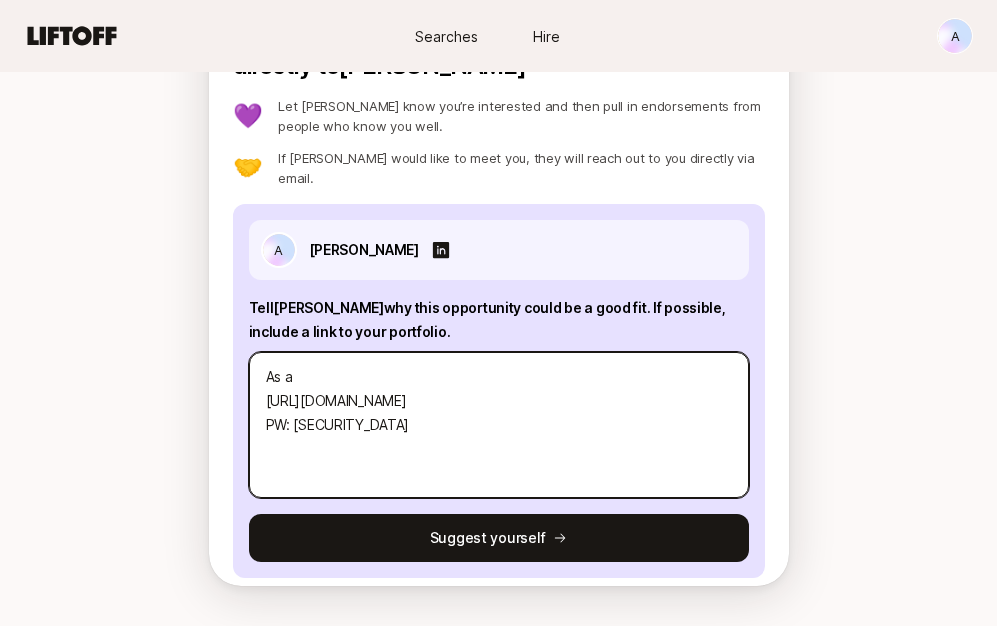 type on "x" 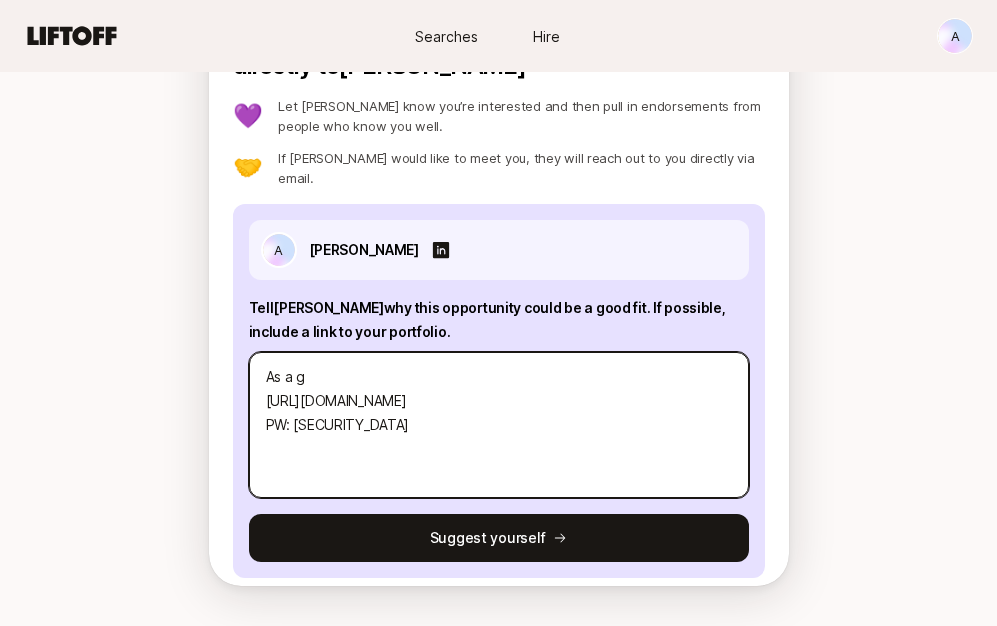 type on "x" 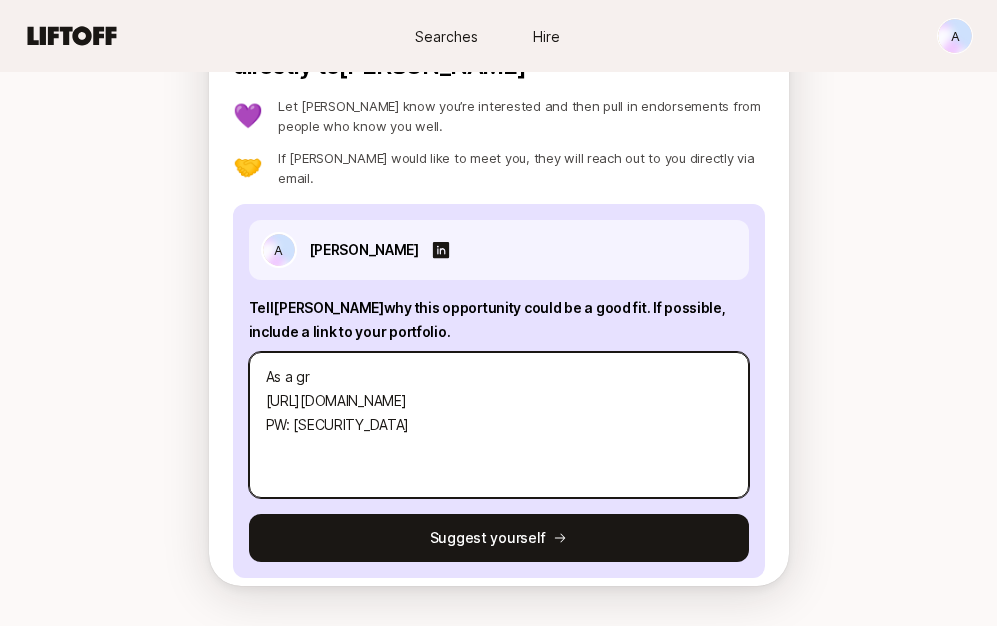 type on "x" 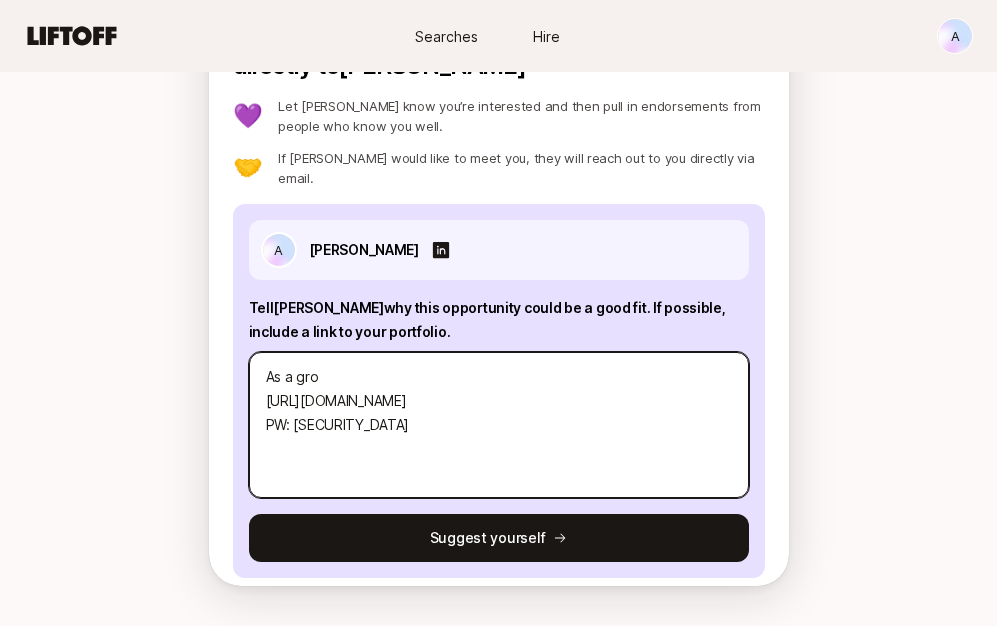 type on "x" 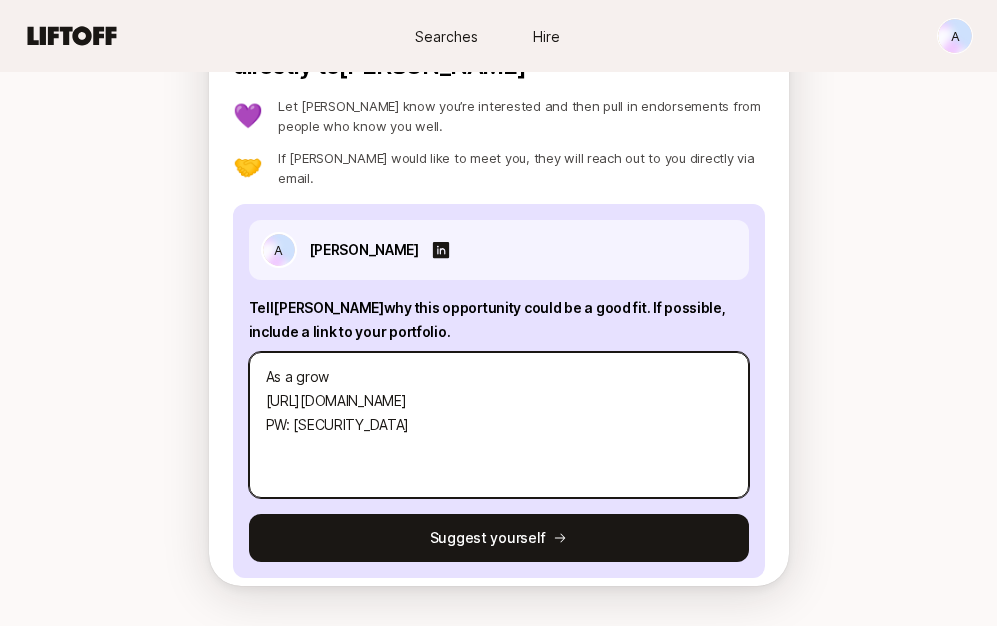 type on "x" 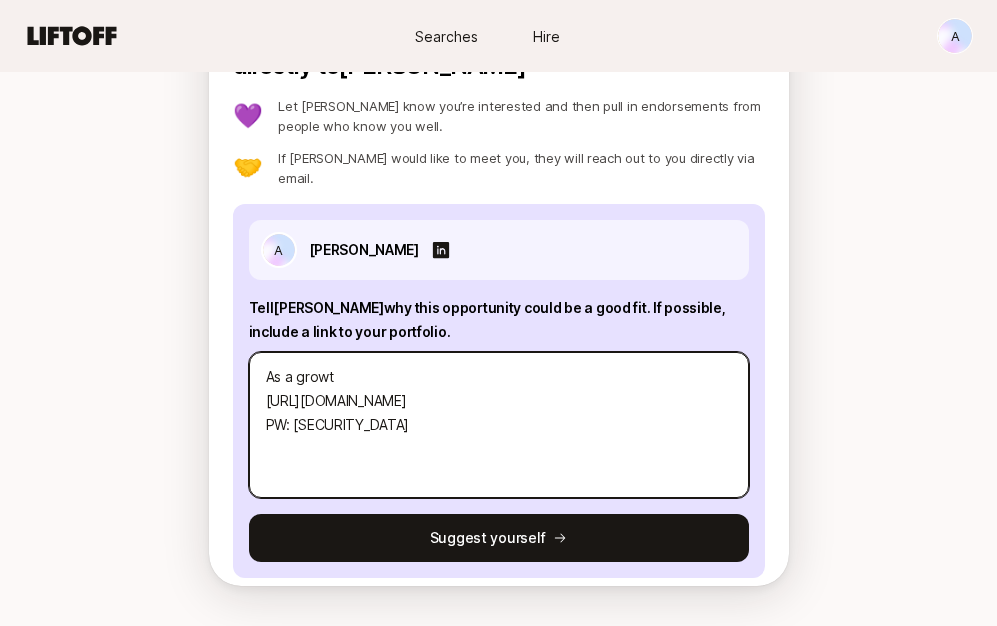 type on "x" 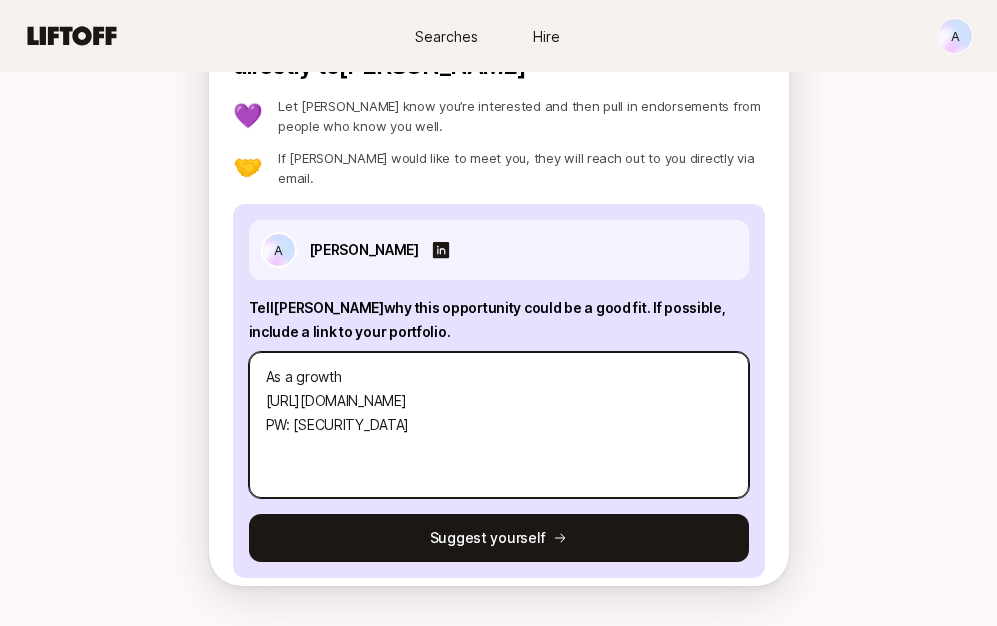 type on "x" 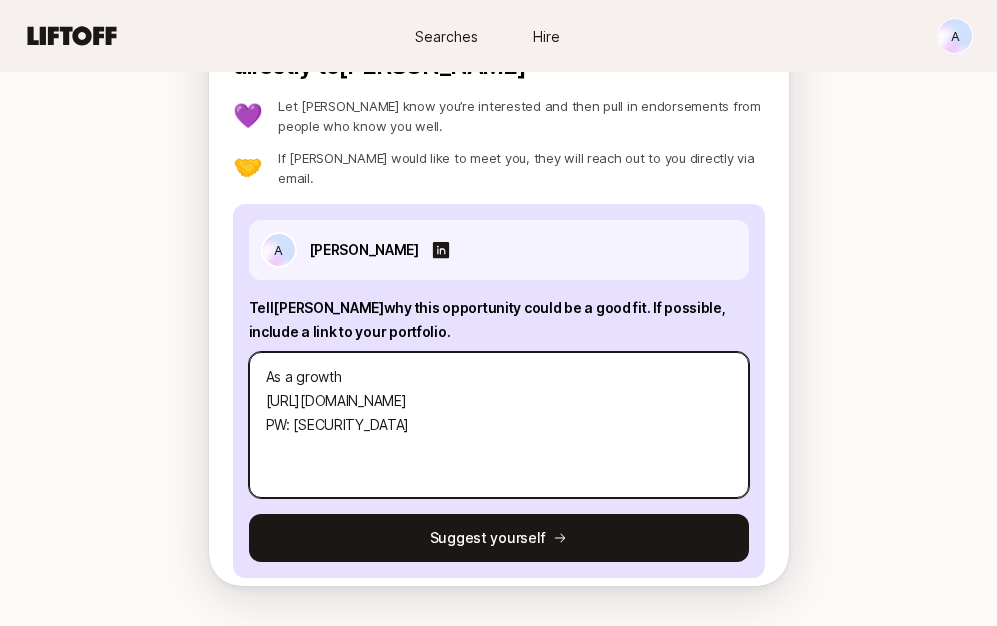 type on "x" 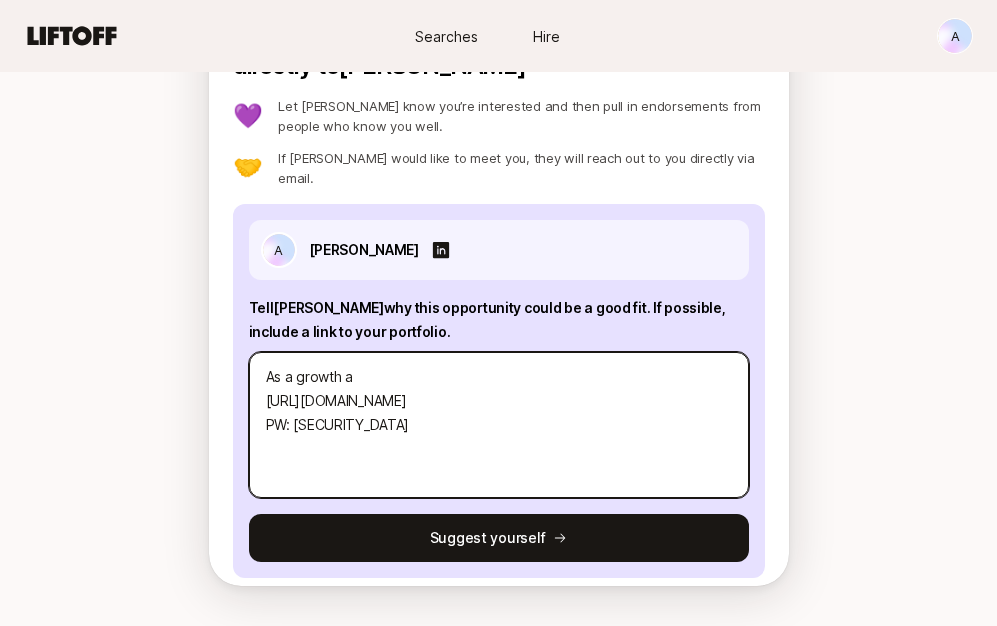 type on "x" 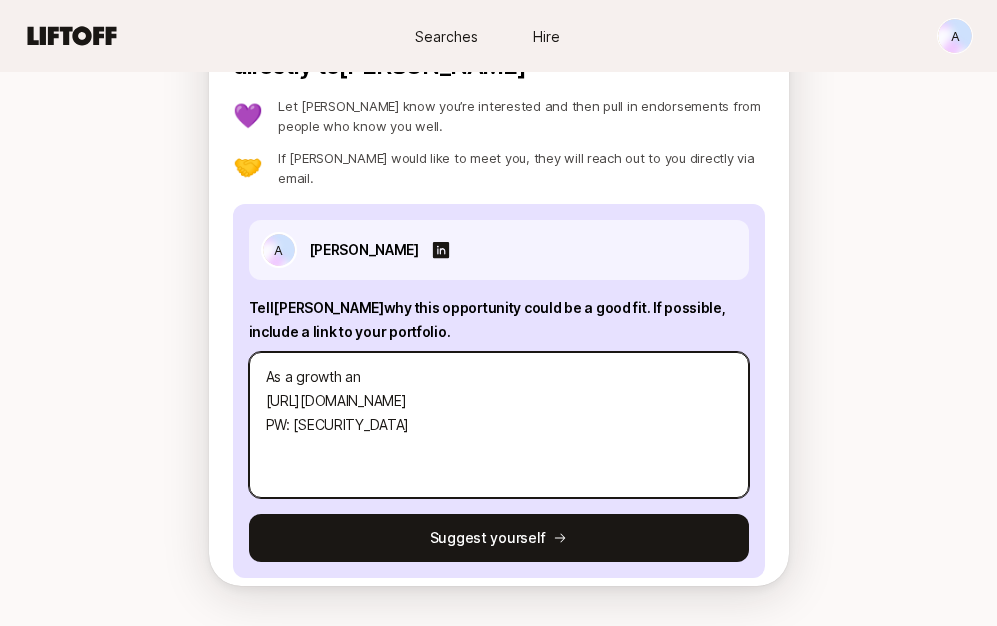 type on "x" 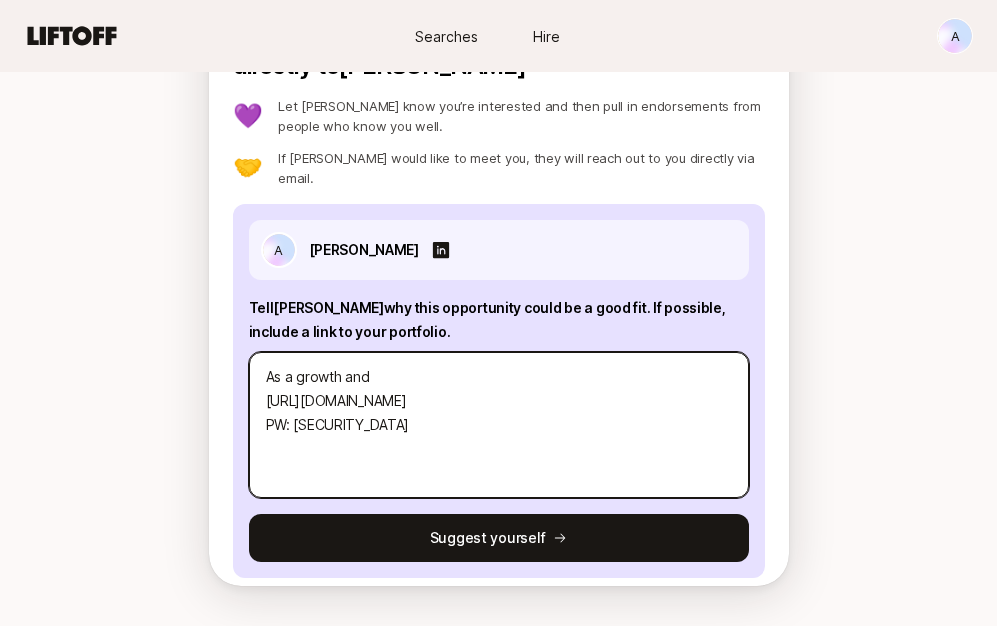 type on "x" 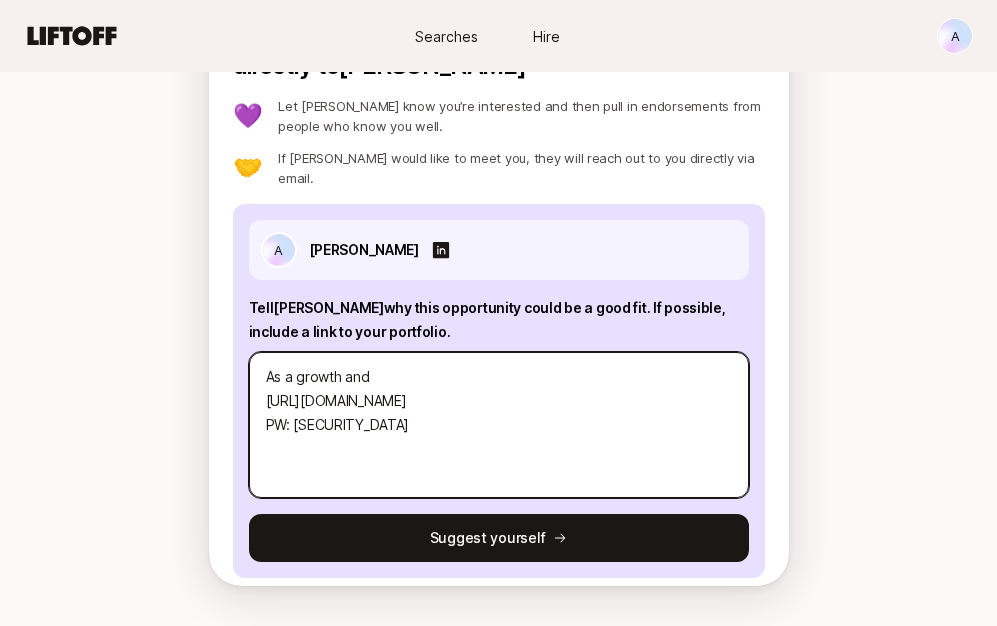 type on "x" 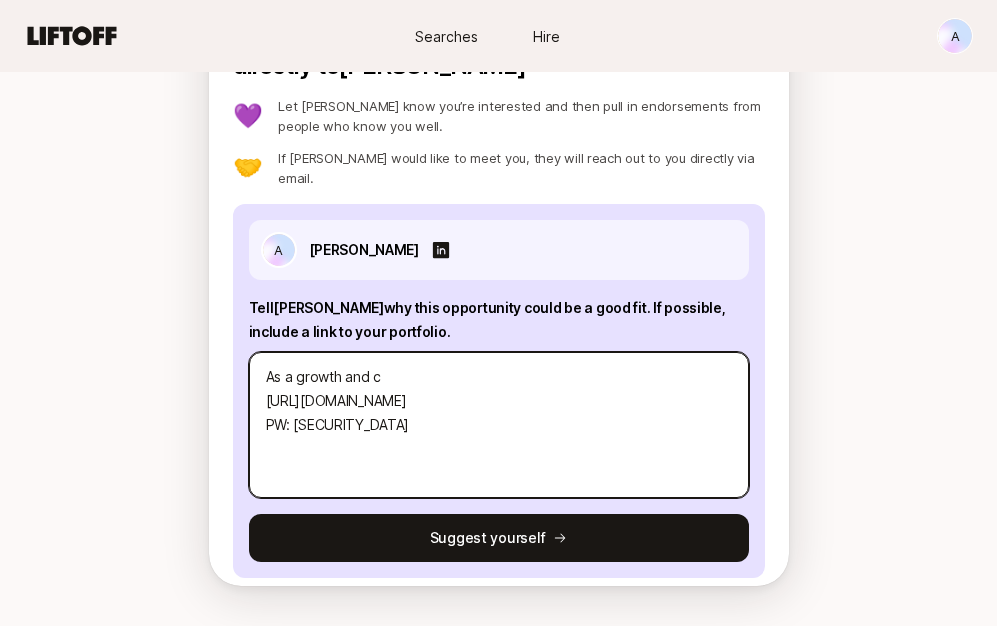 type on "x" 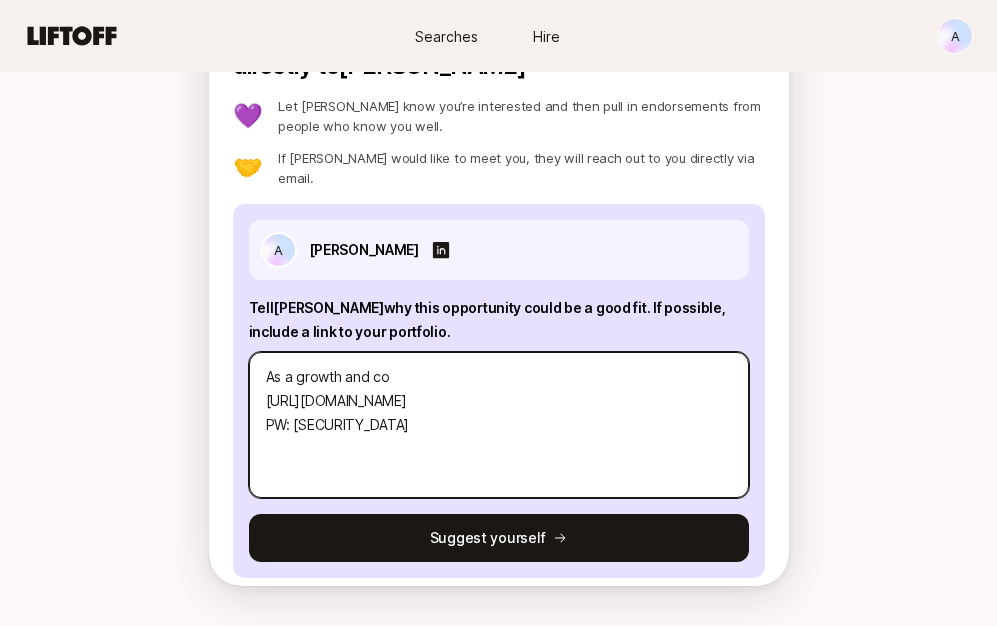type on "x" 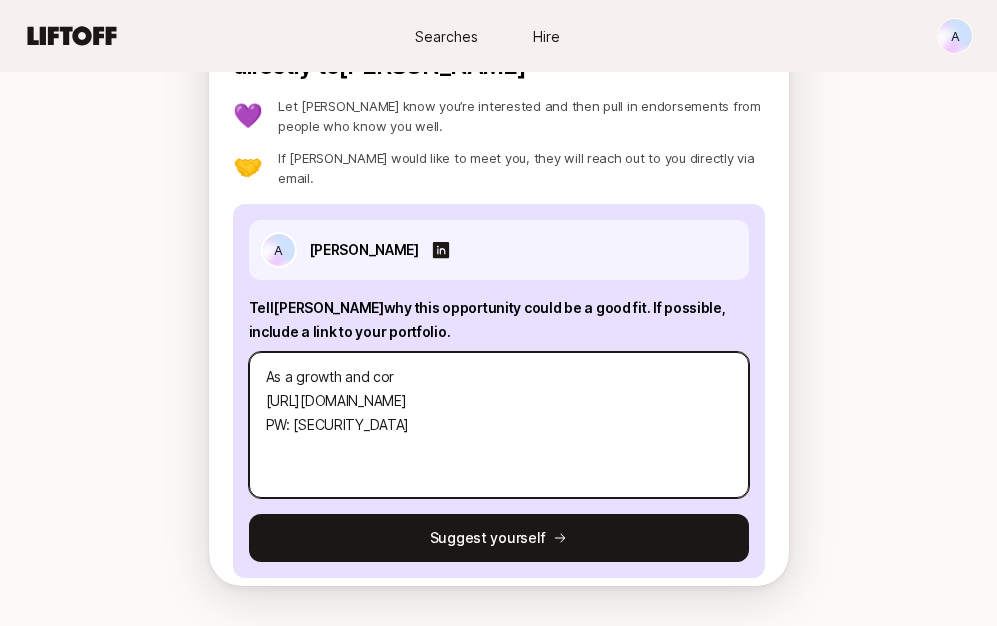 type on "x" 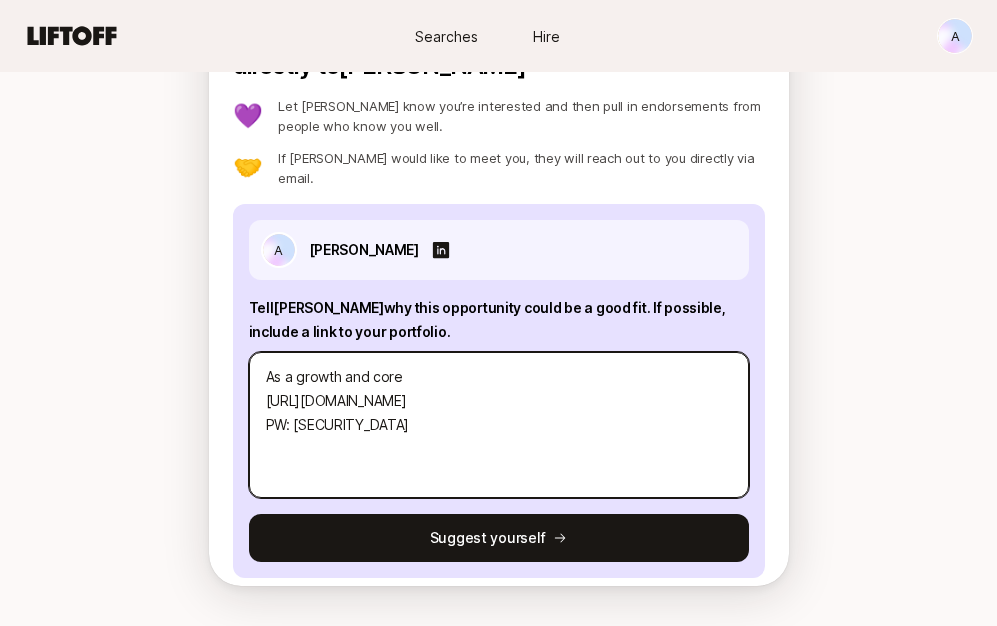 type on "x" 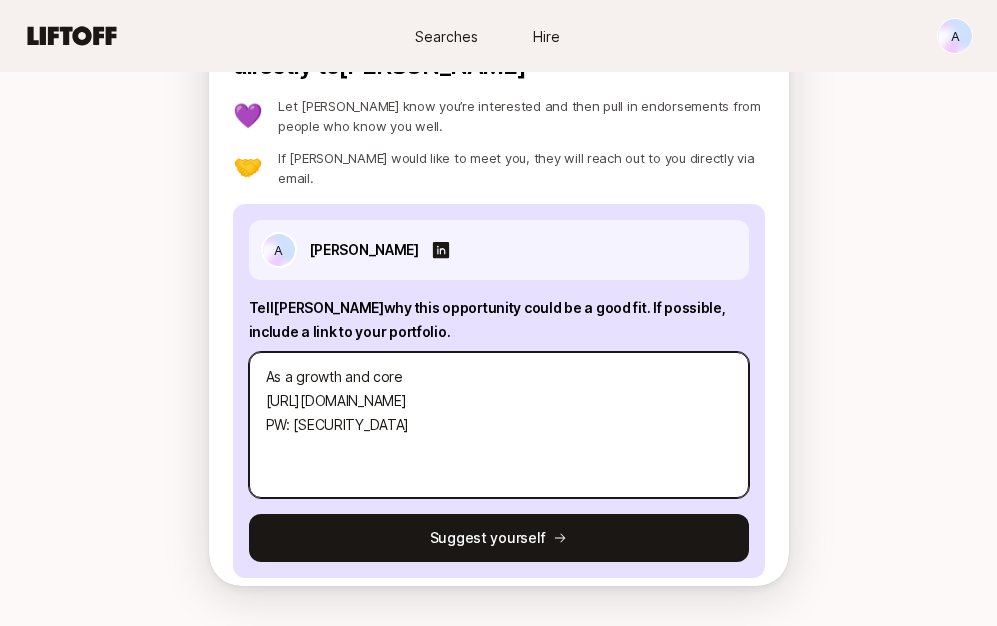 type on "x" 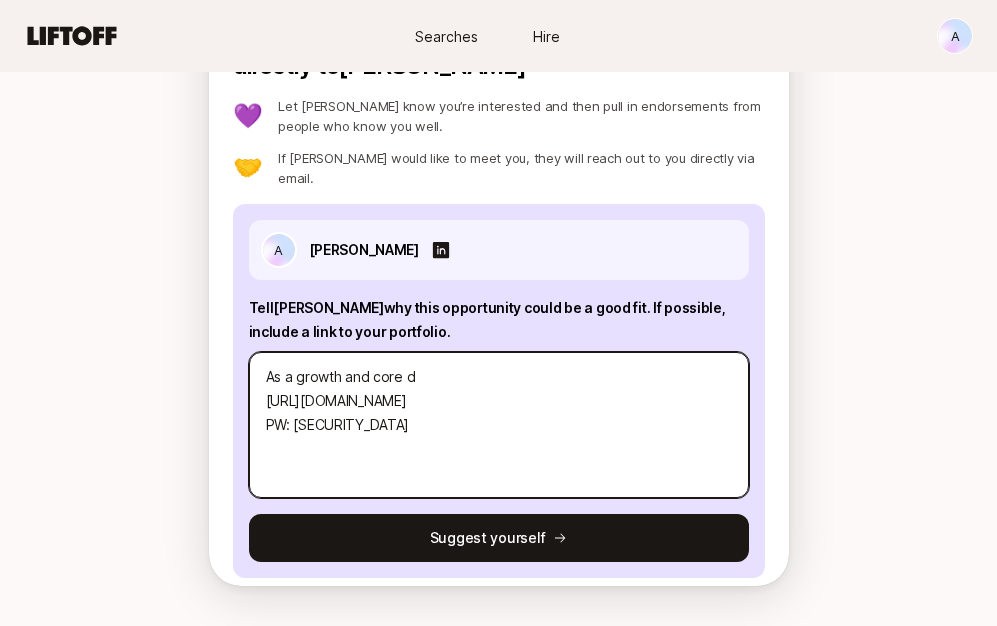 type on "x" 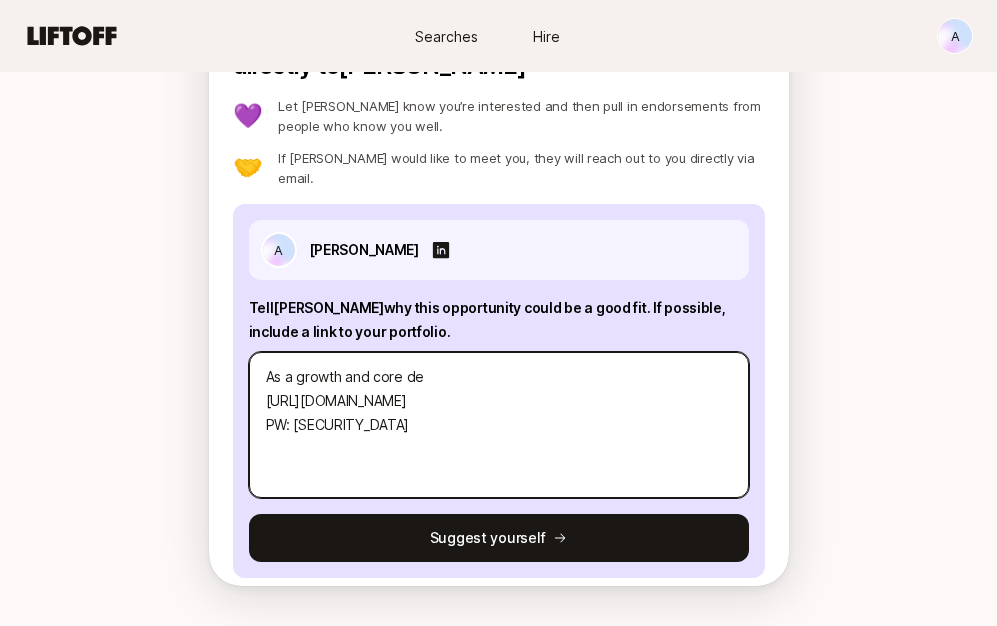 type on "x" 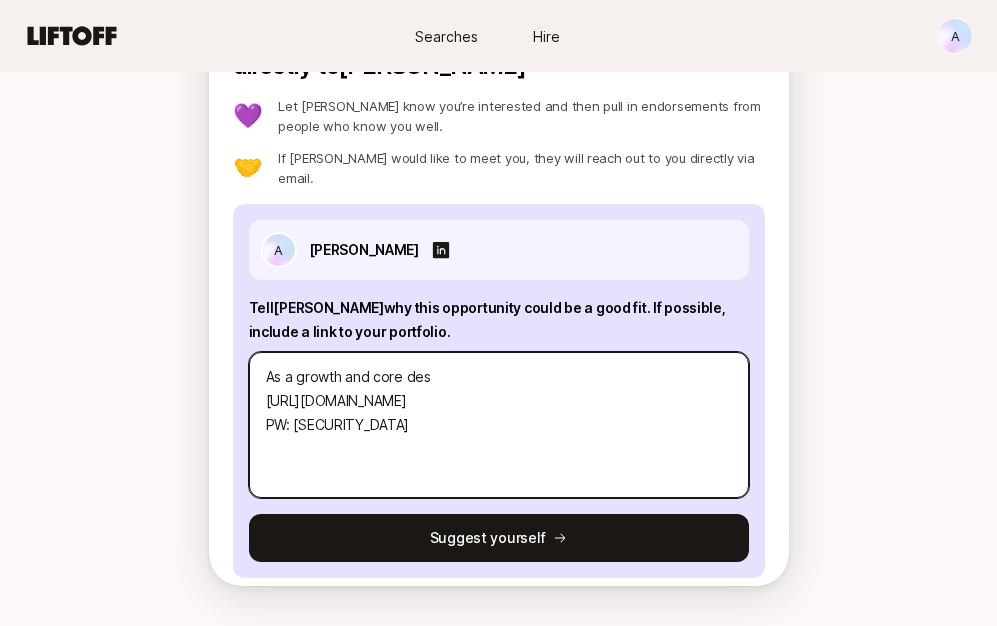 type on "x" 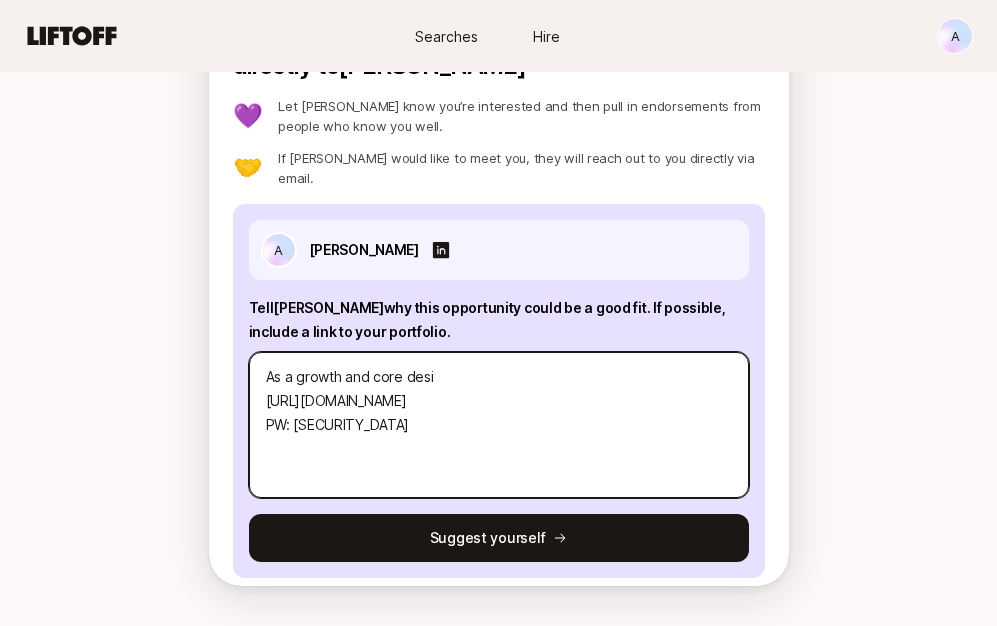type on "x" 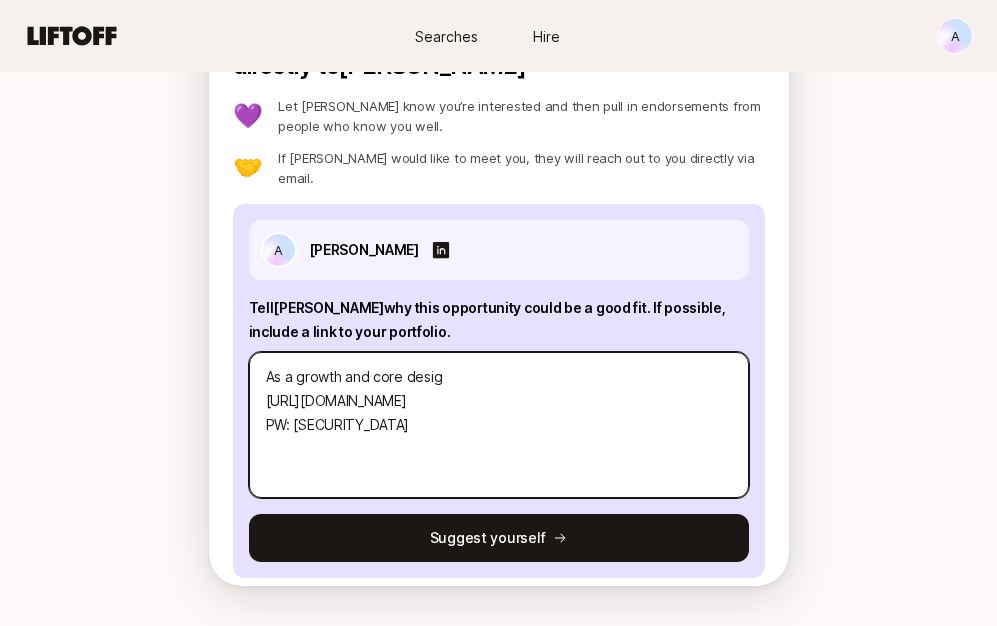 type on "x" 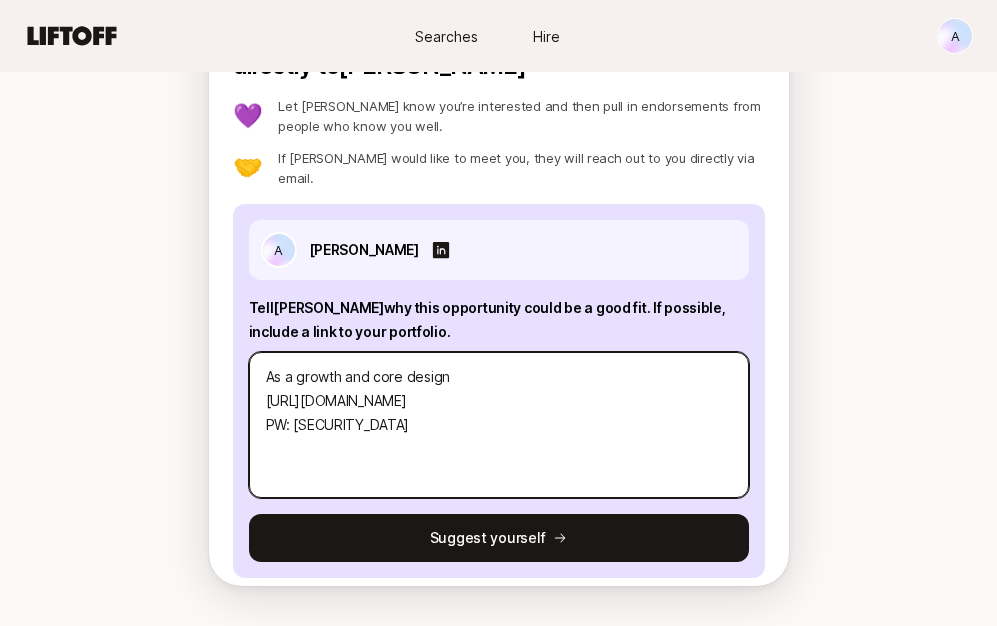 type on "x" 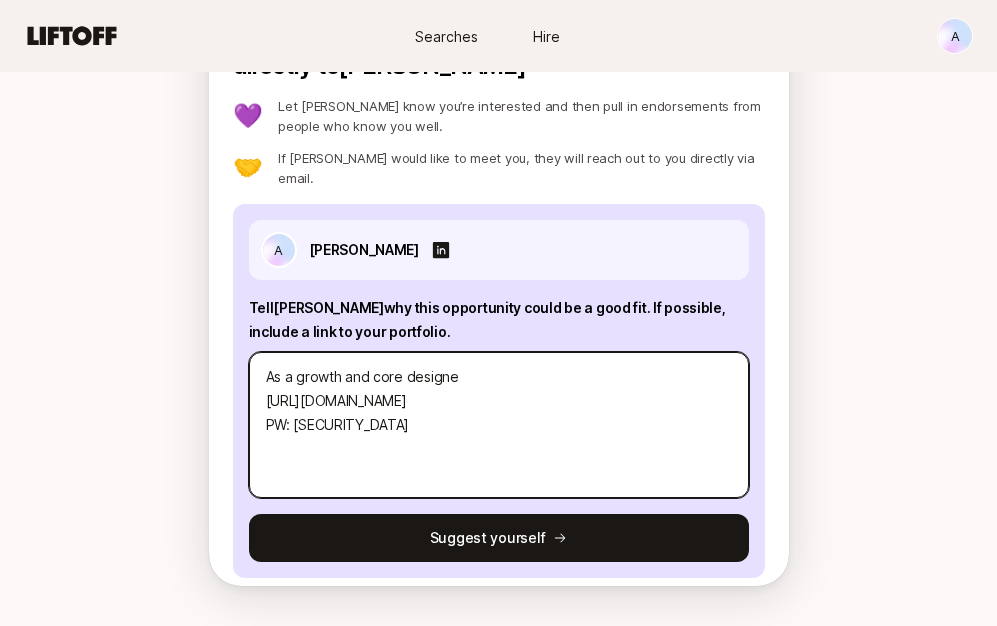 type on "x" 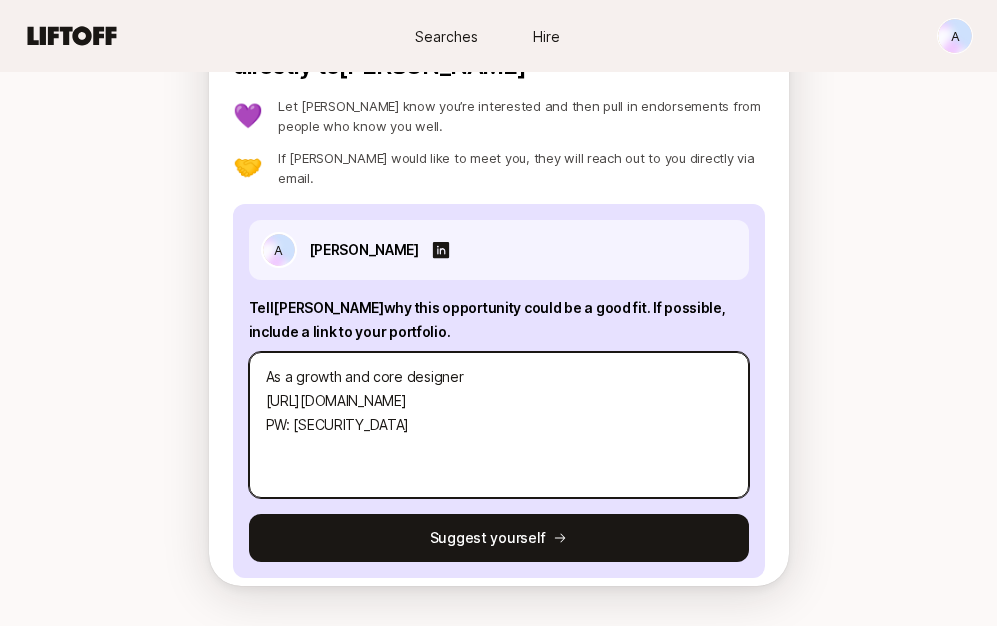 type on "x" 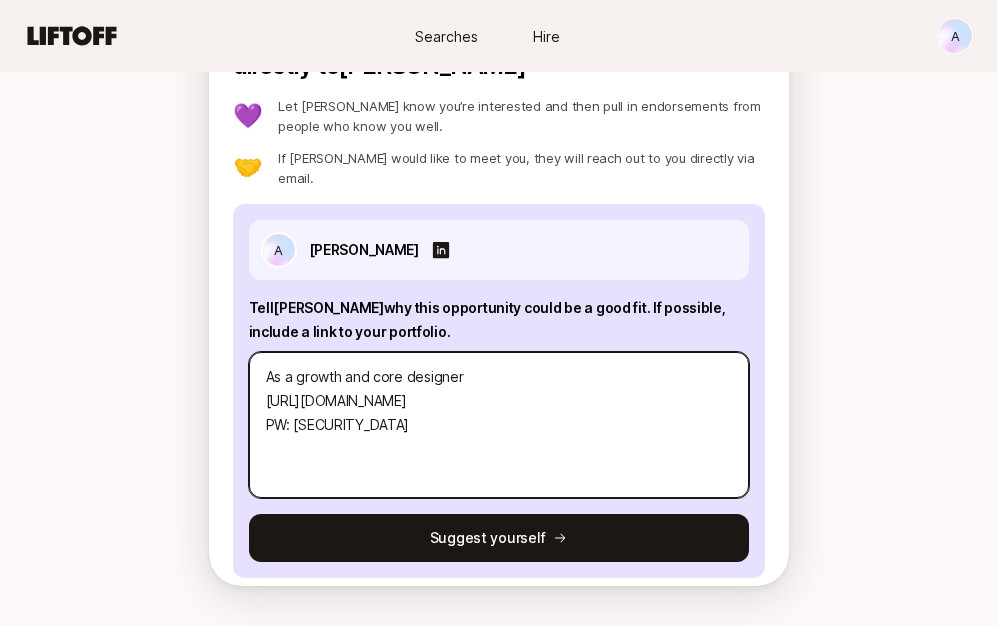 type on "x" 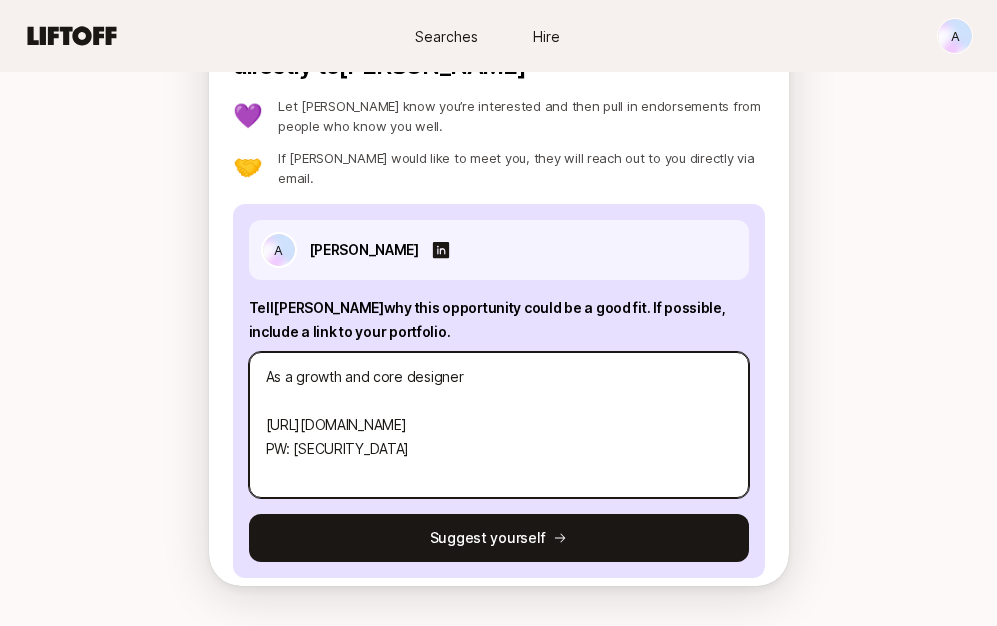 click on "As a growth and core designer
[URL][DOMAIN_NAME]
PW: [SECURITY_DATA]" at bounding box center [499, 425] 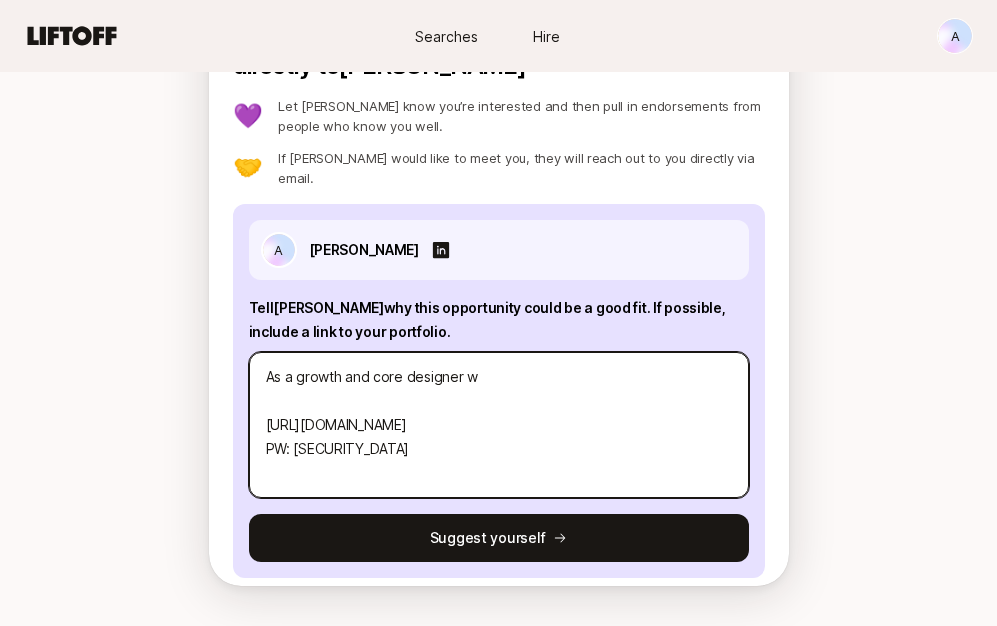 type on "x" 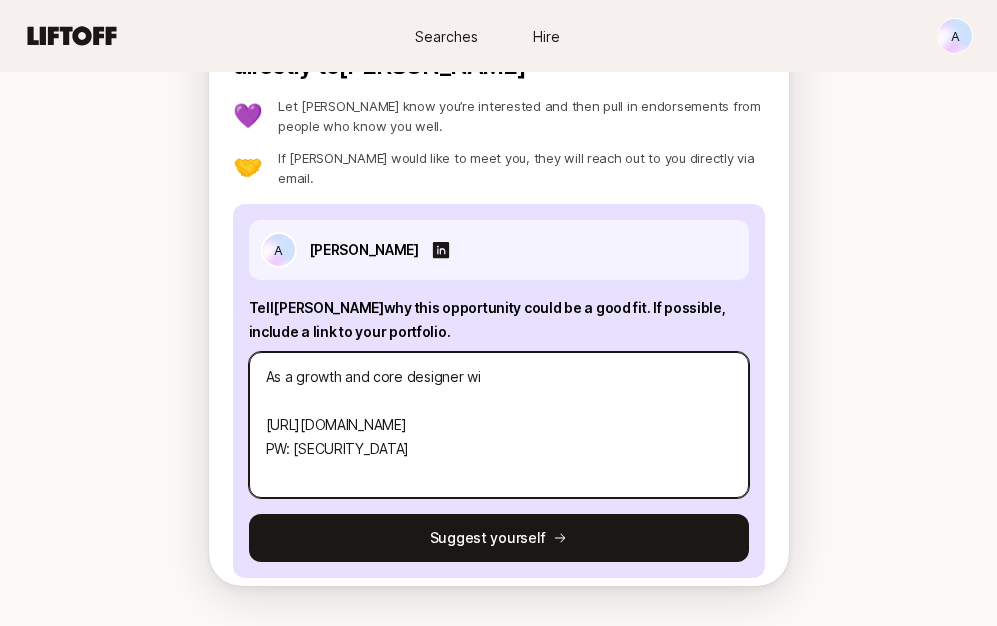 type on "x" 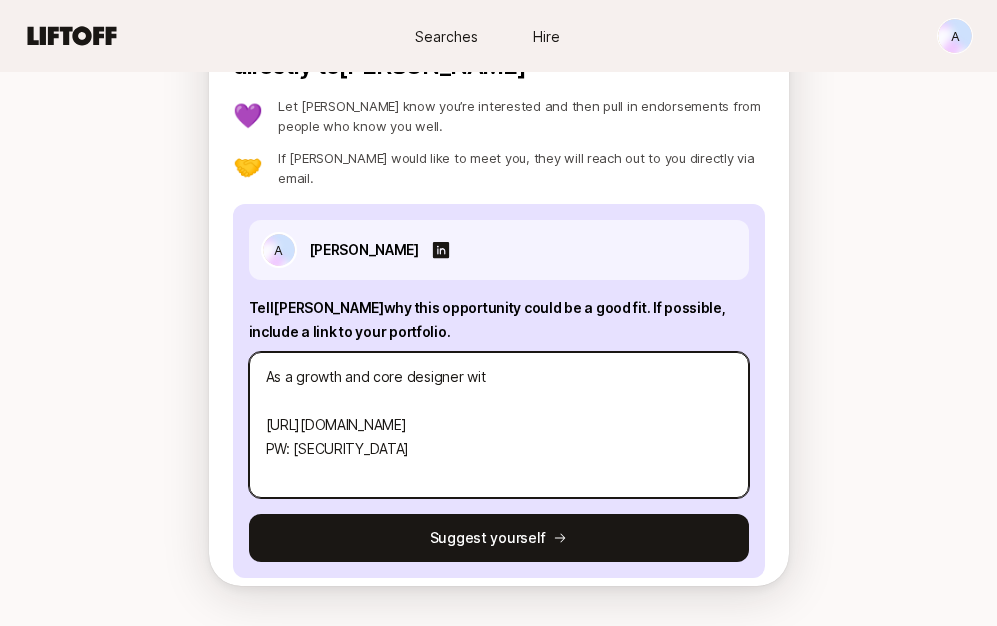 type on "x" 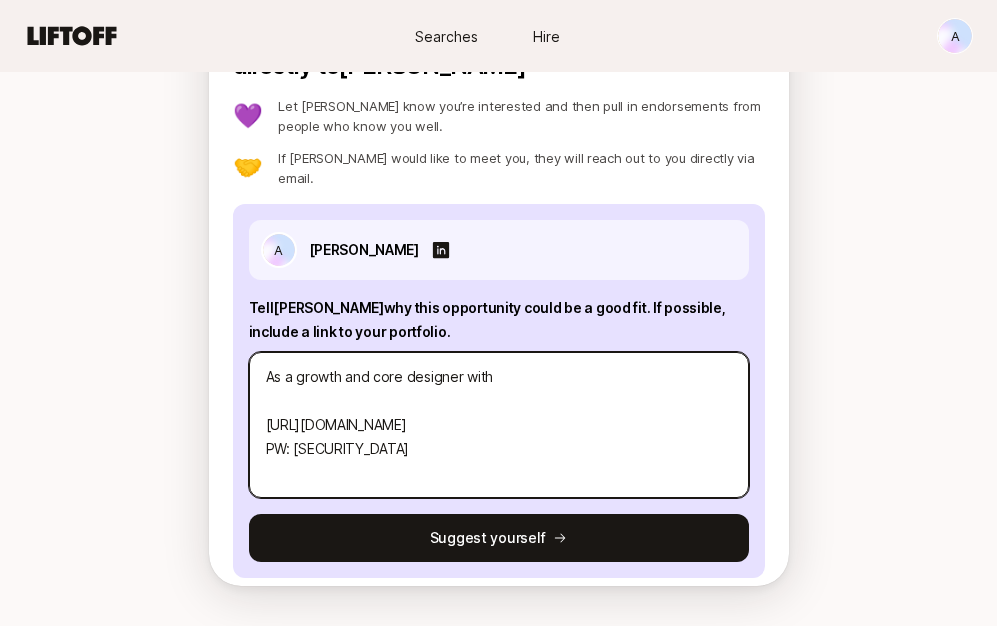 type on "x" 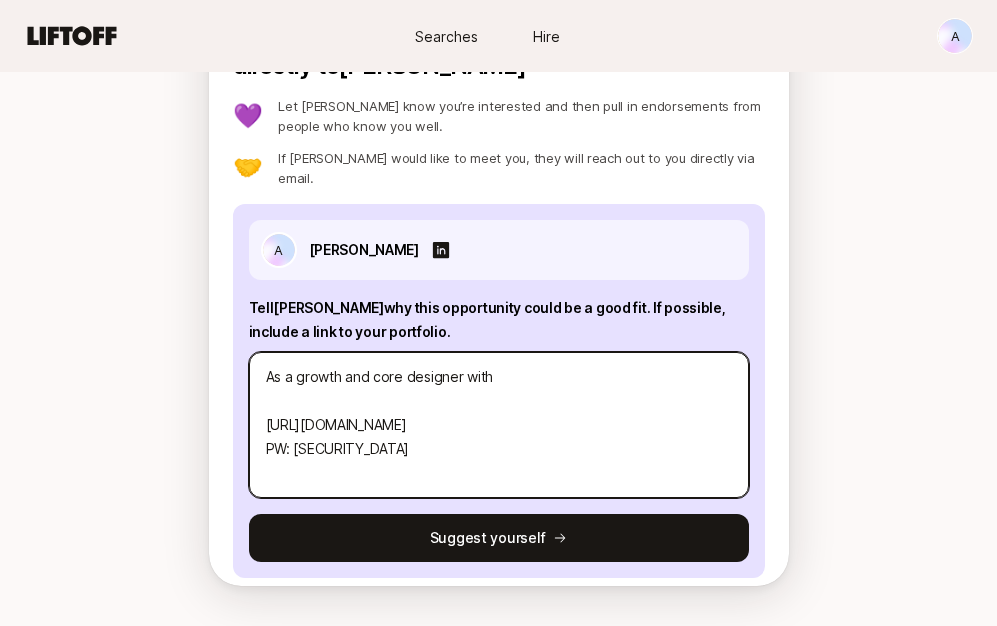 type on "x" 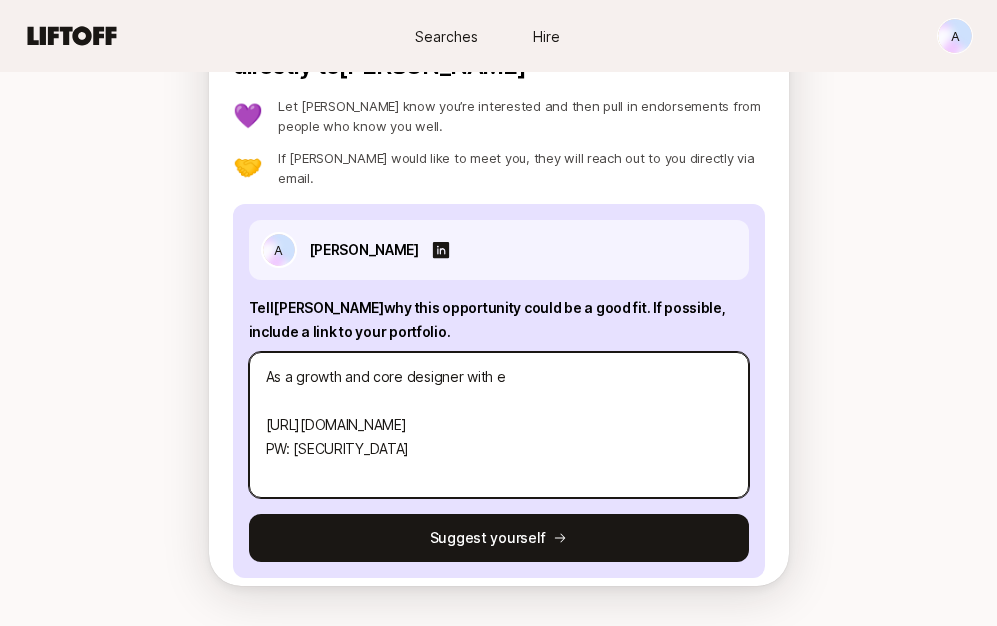 type on "x" 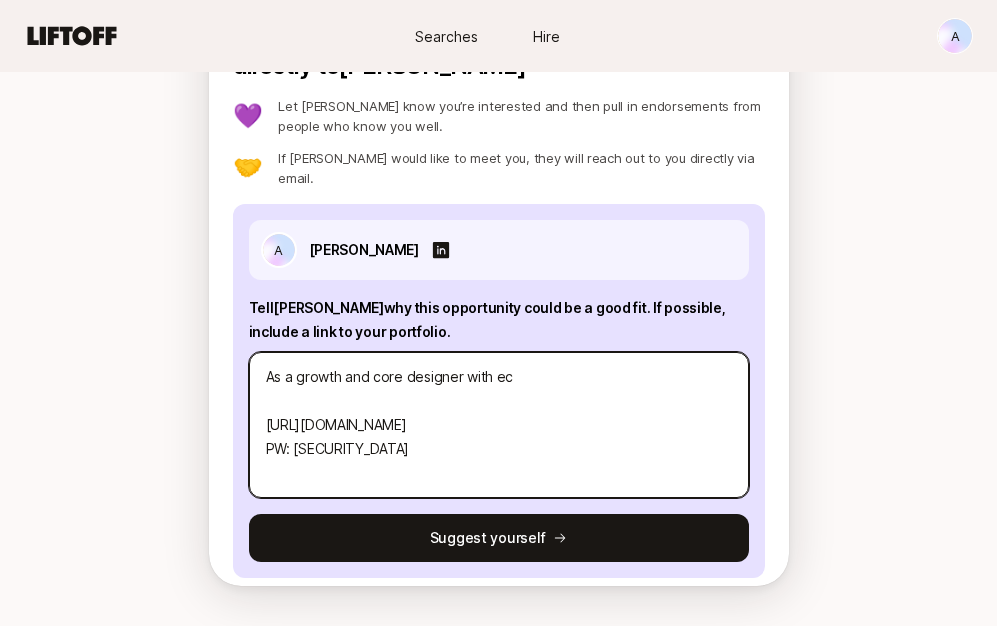 type on "As a growth and core designer with ecp
[URL][DOMAIN_NAME]
PW: [SECURITY_DATA]" 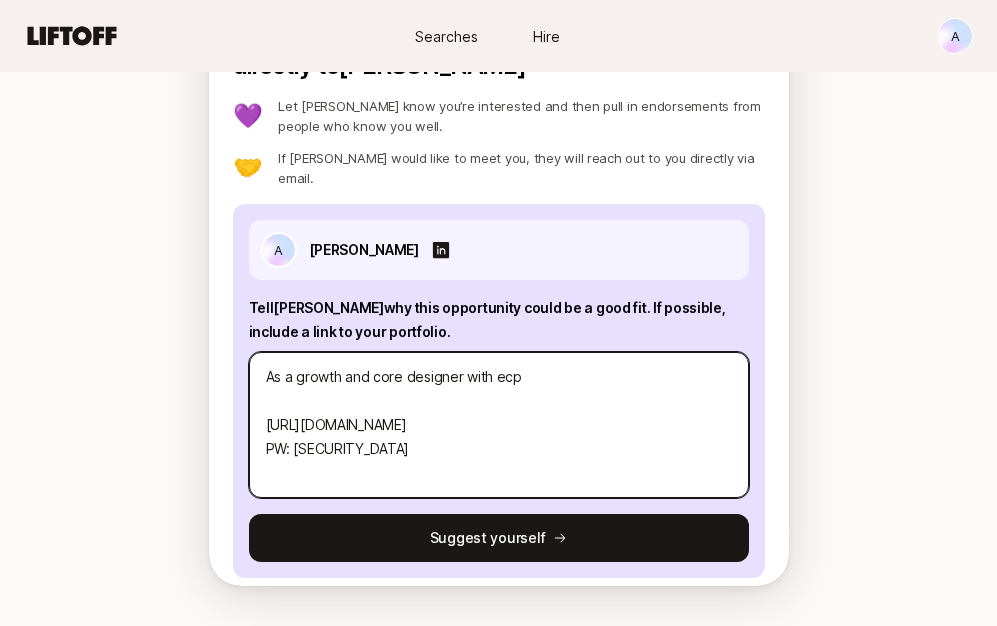 type on "x" 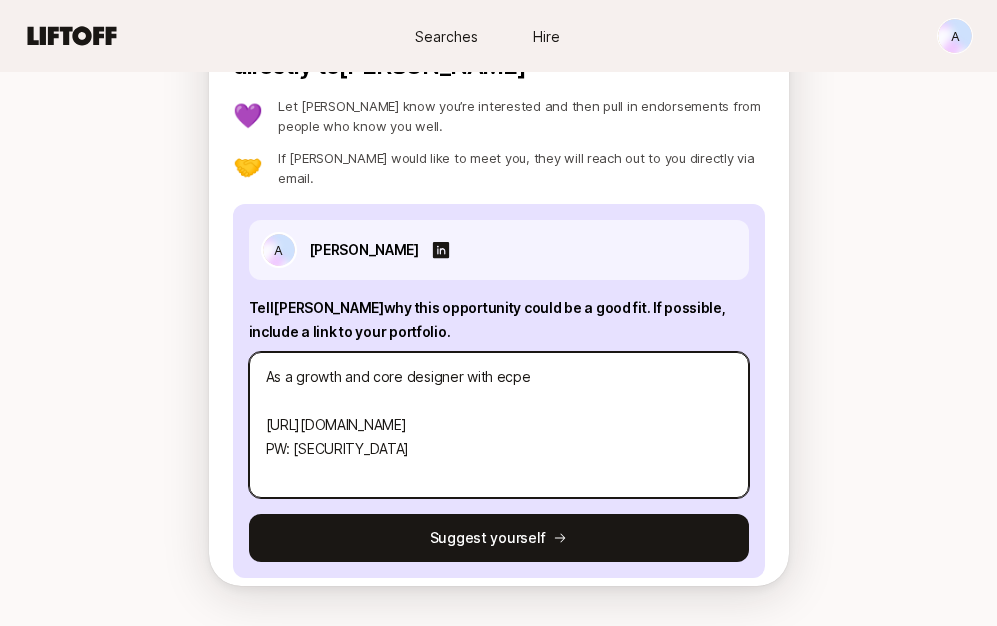 type on "x" 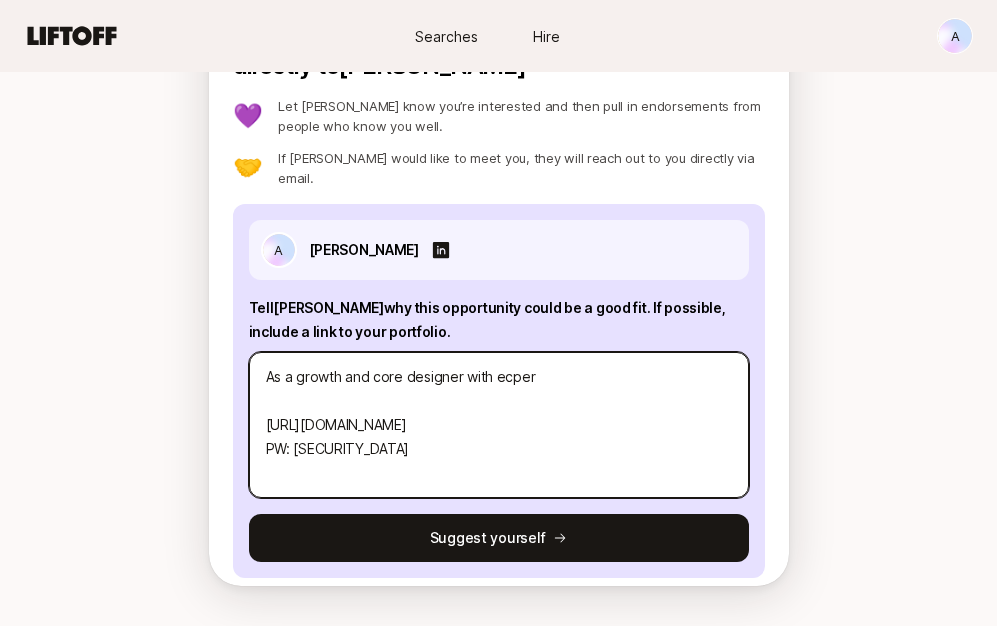type on "x" 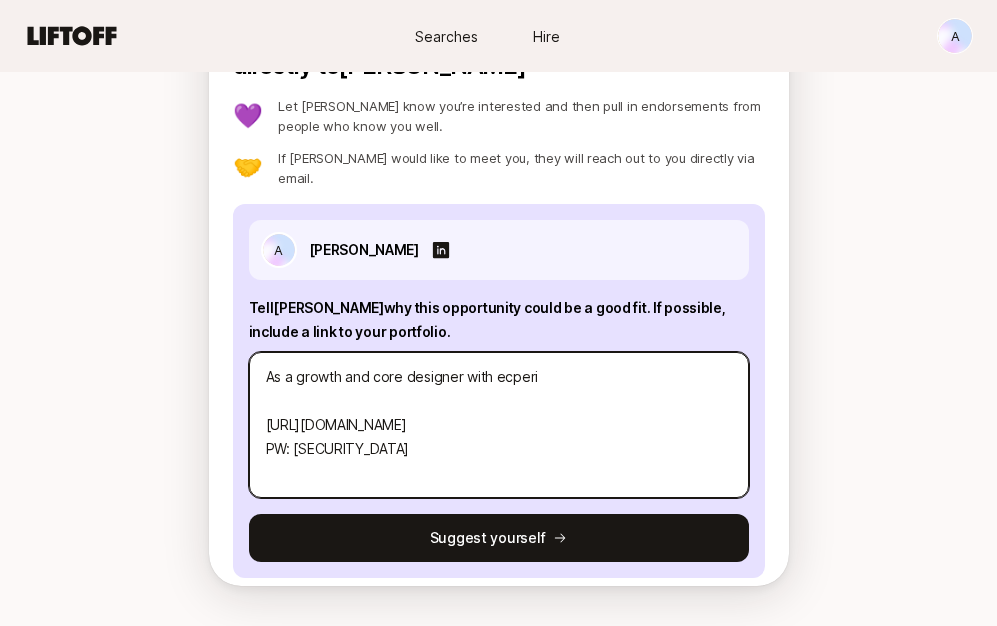 type on "x" 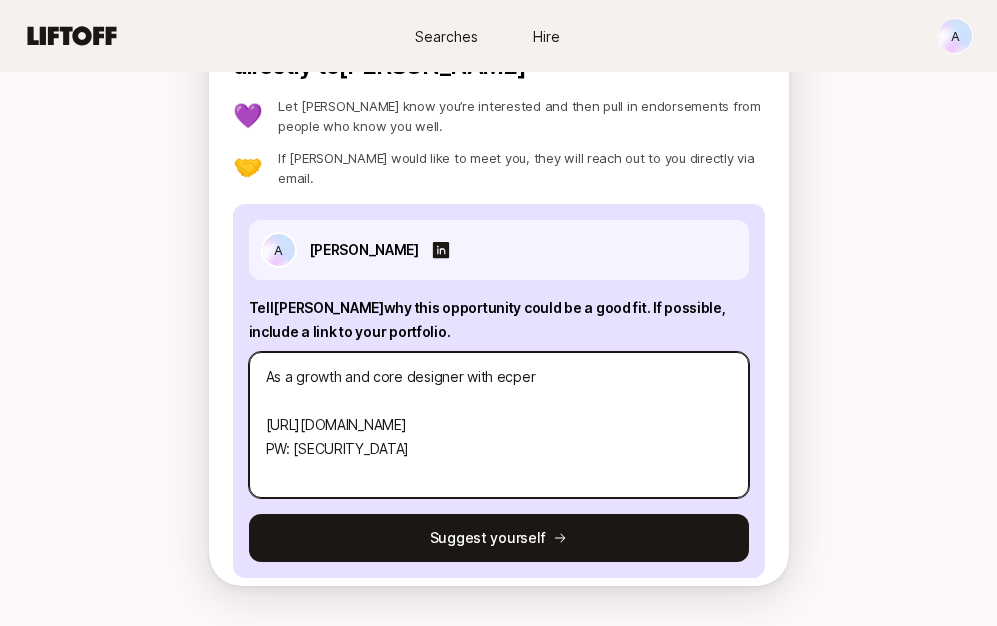 type on "x" 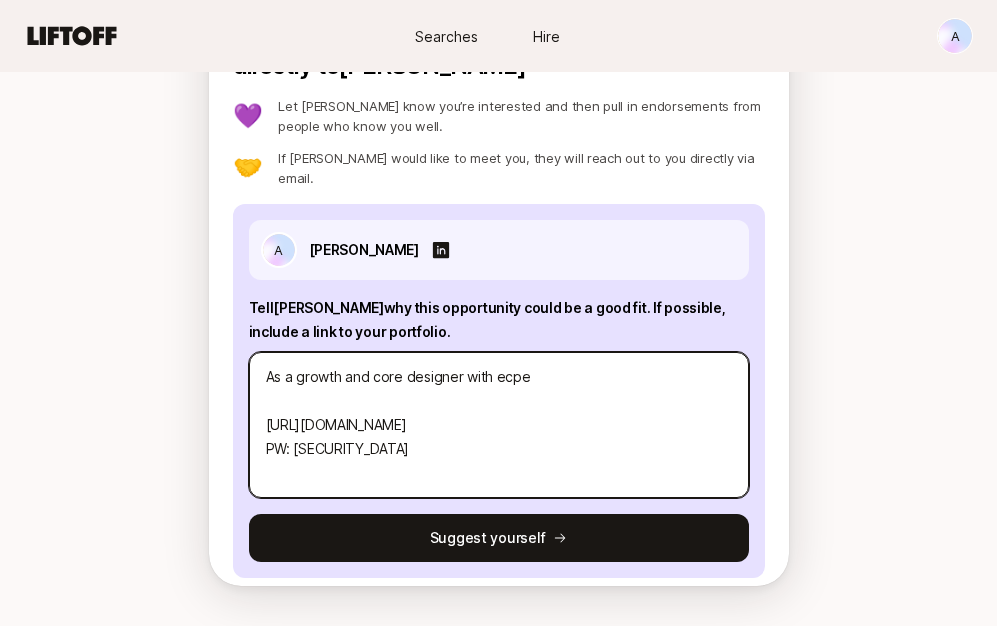 type on "x" 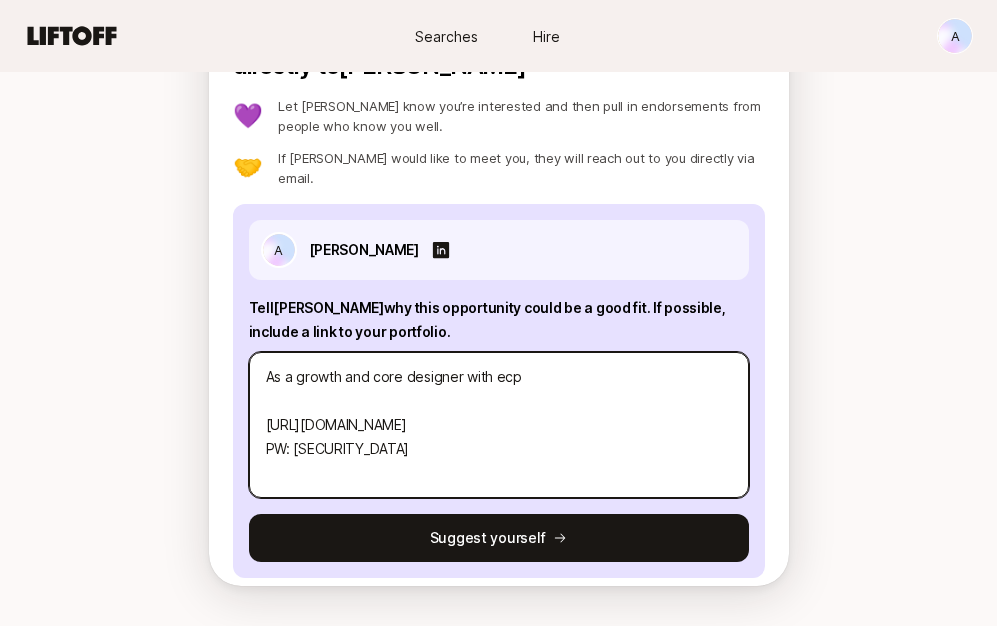 type on "x" 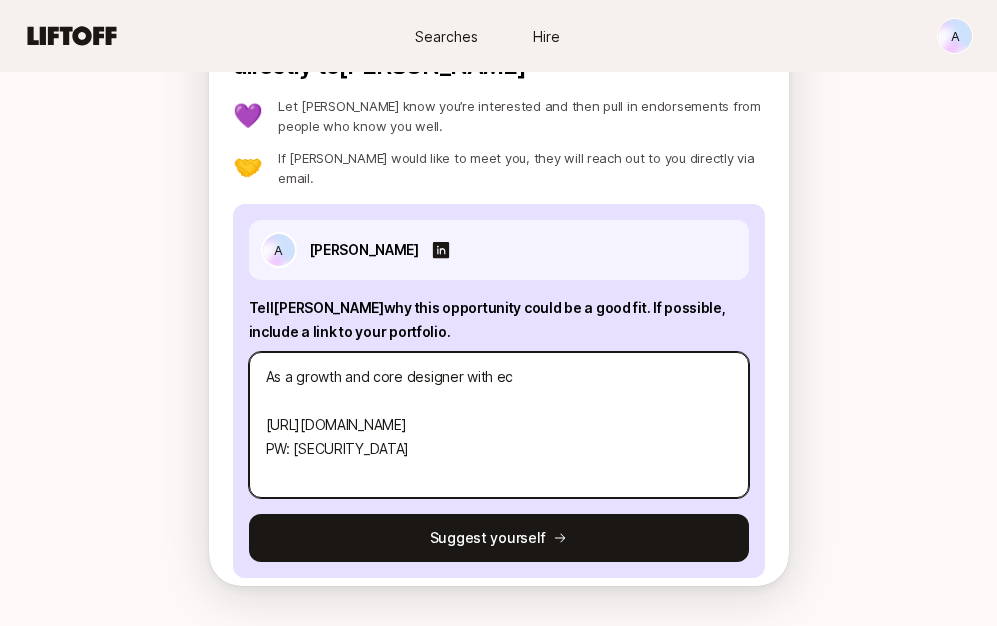 type on "x" 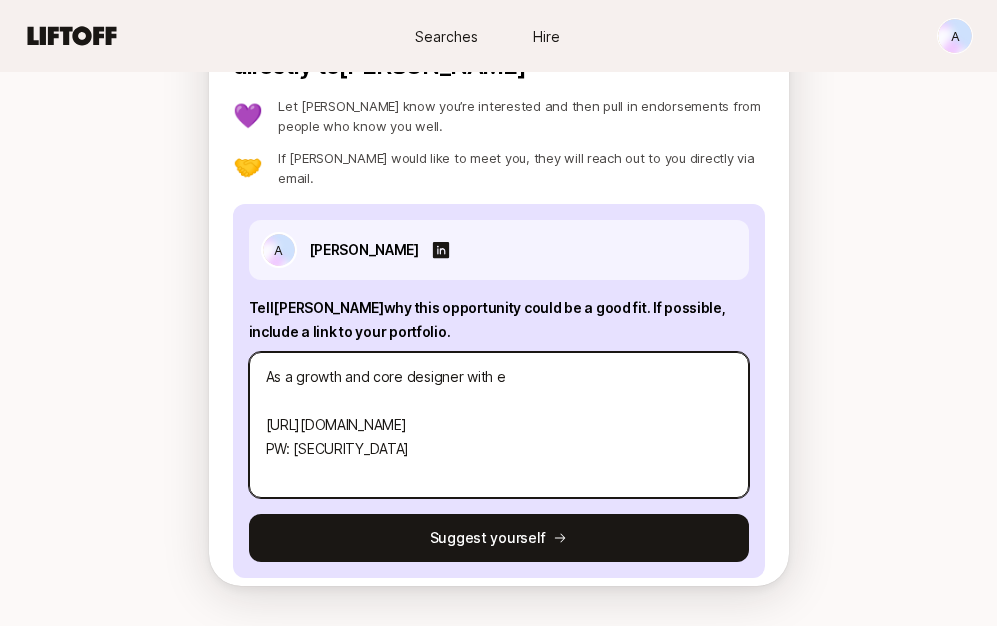 type on "x" 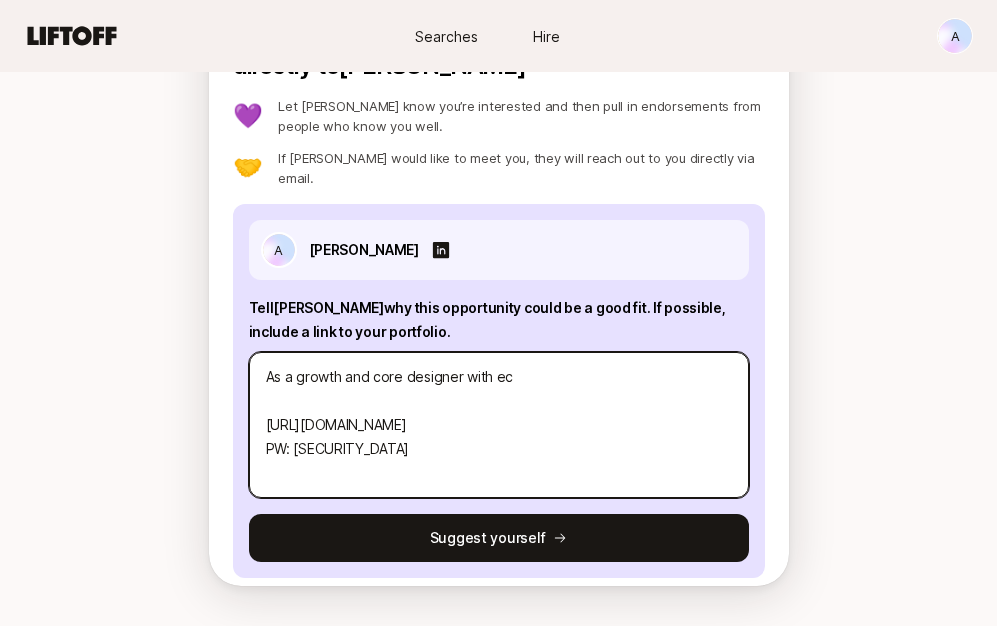 type on "x" 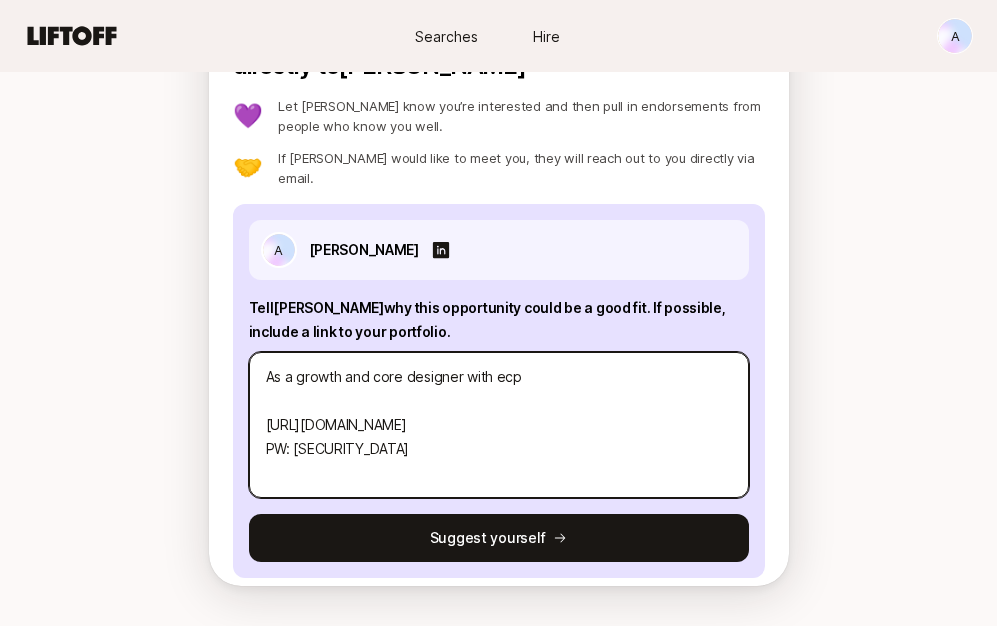 type on "x" 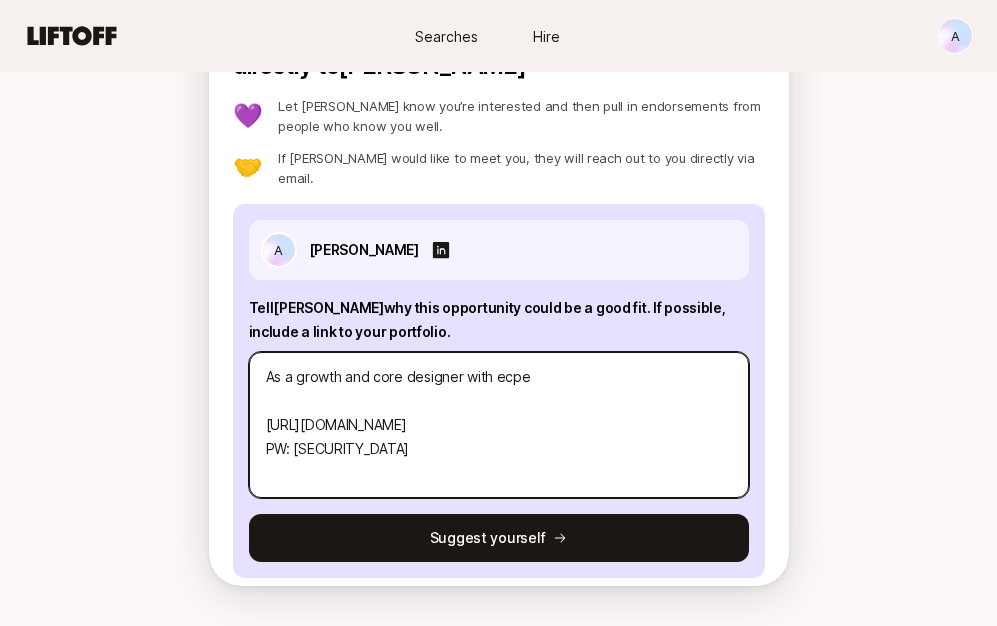 type on "x" 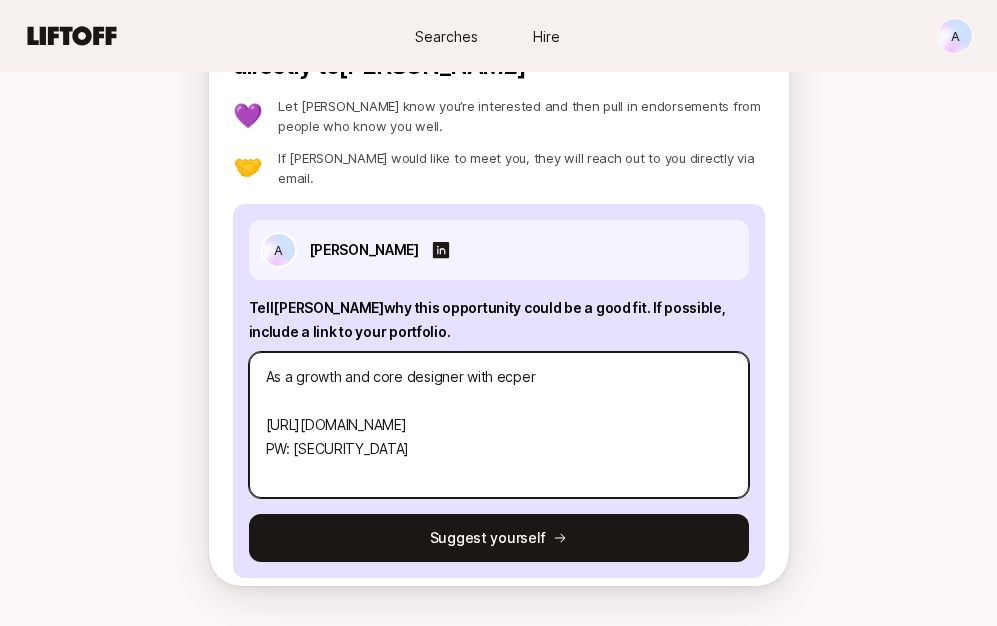 type on "x" 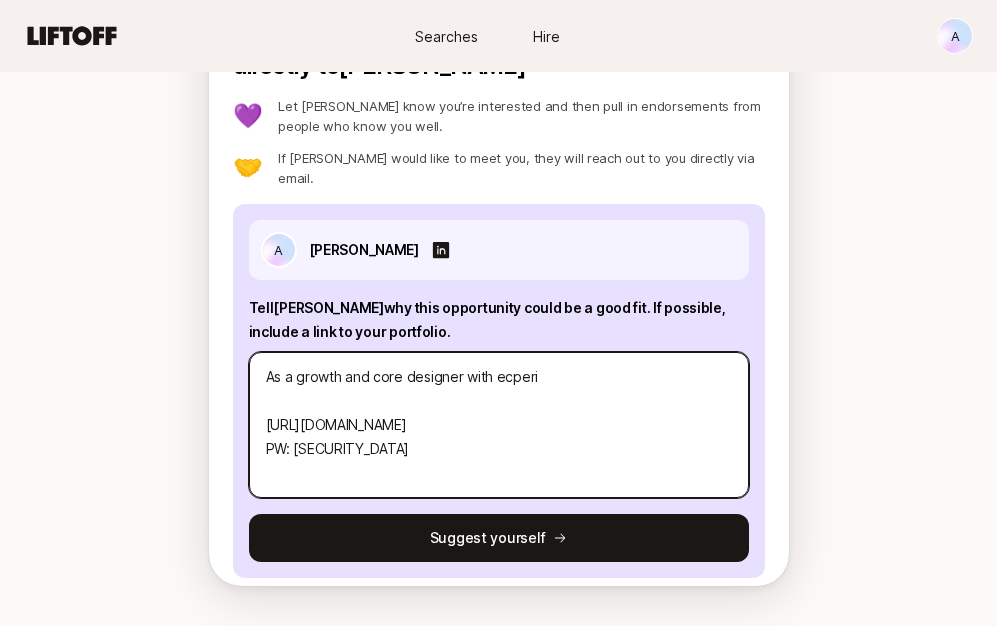 type on "x" 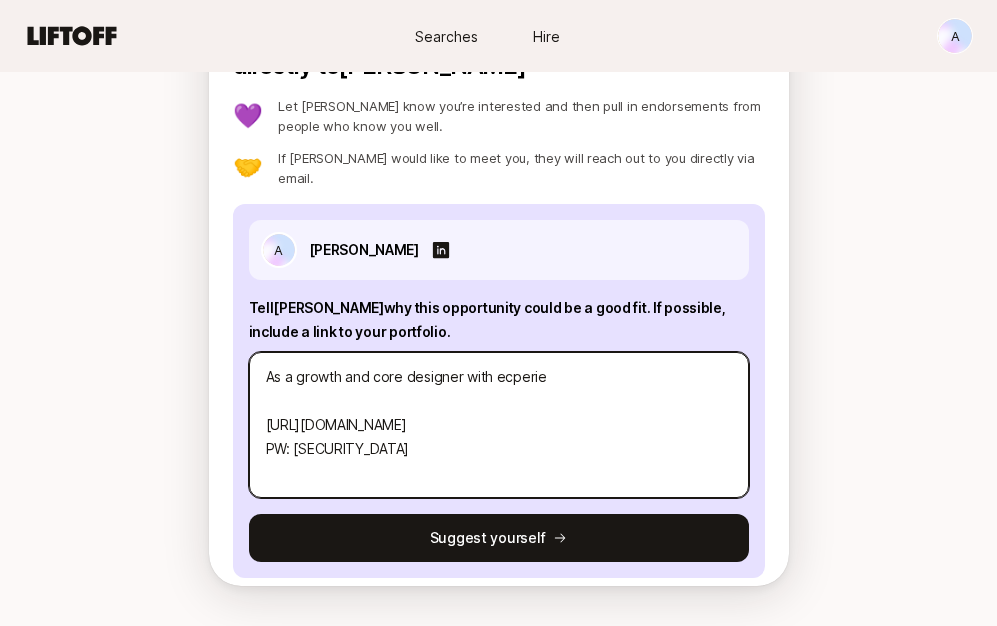 type on "x" 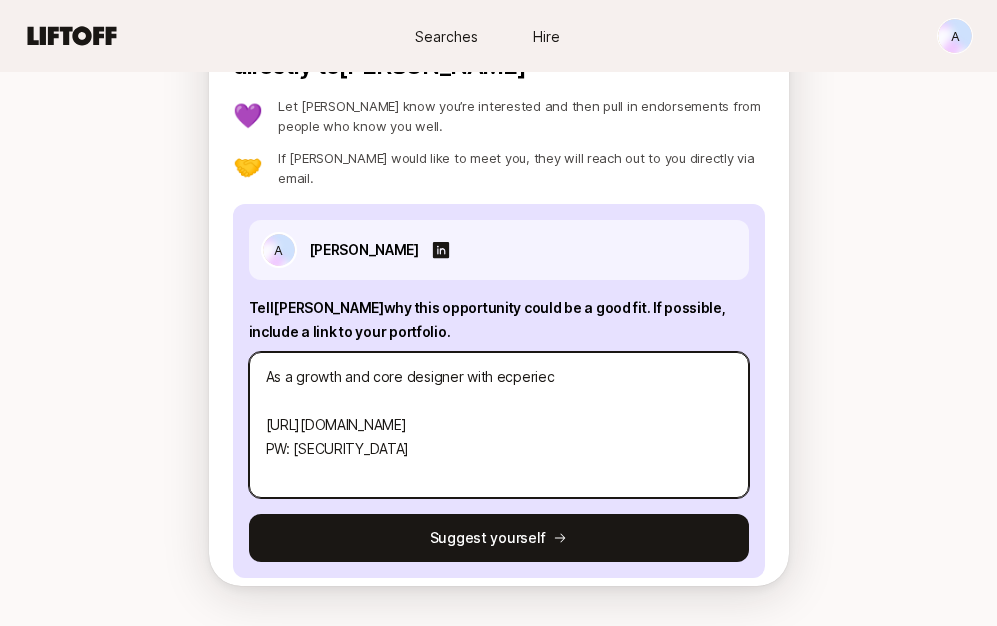 type on "x" 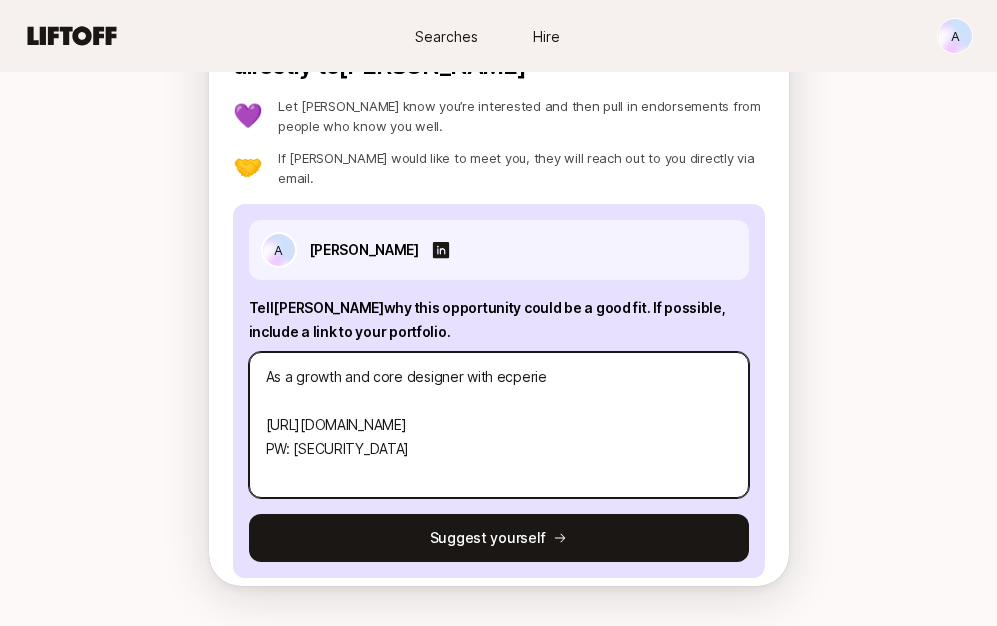 type on "x" 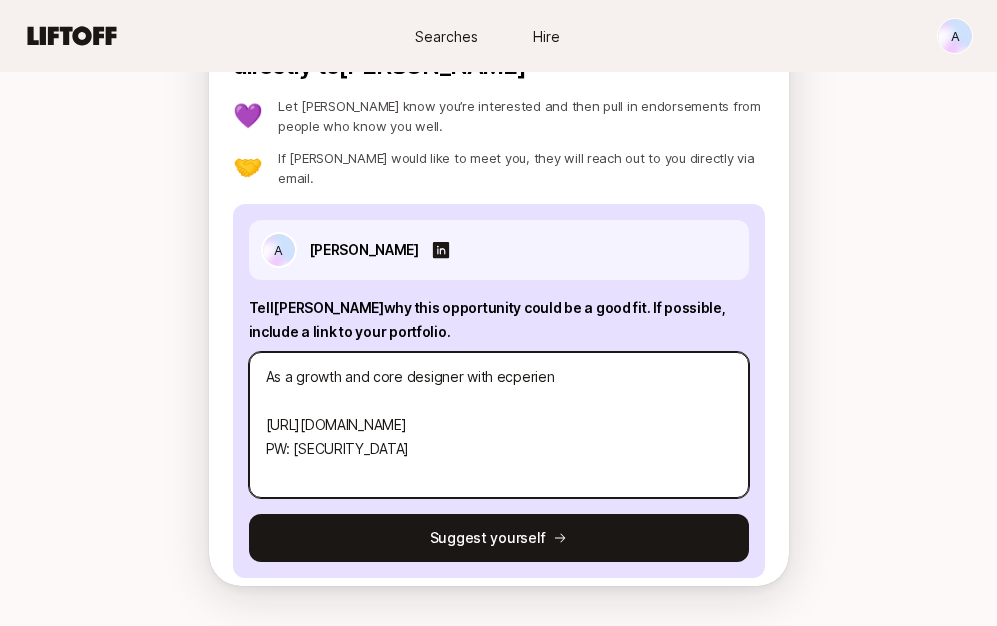 type on "x" 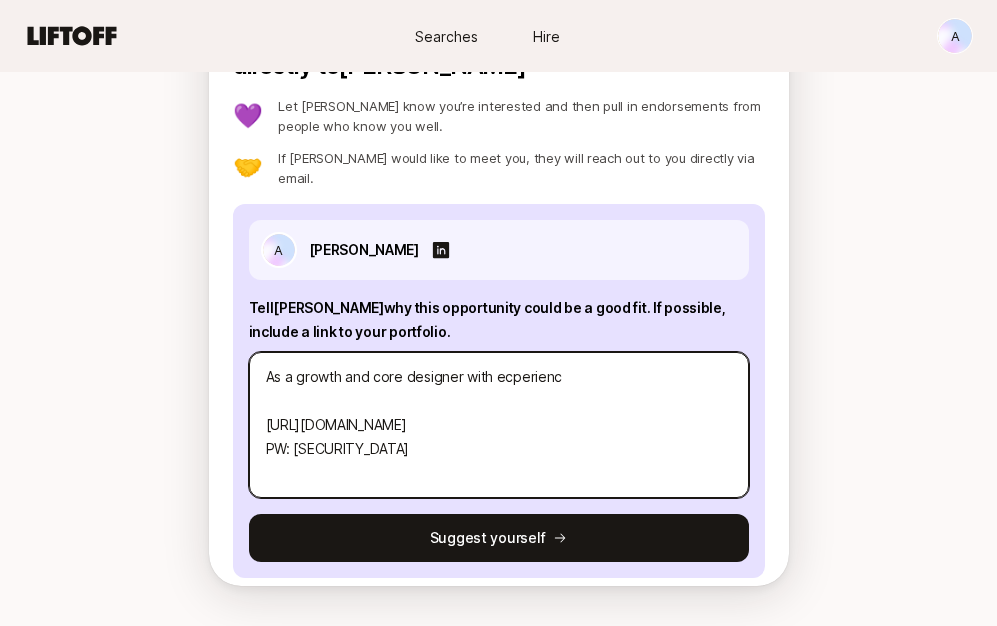 type on "x" 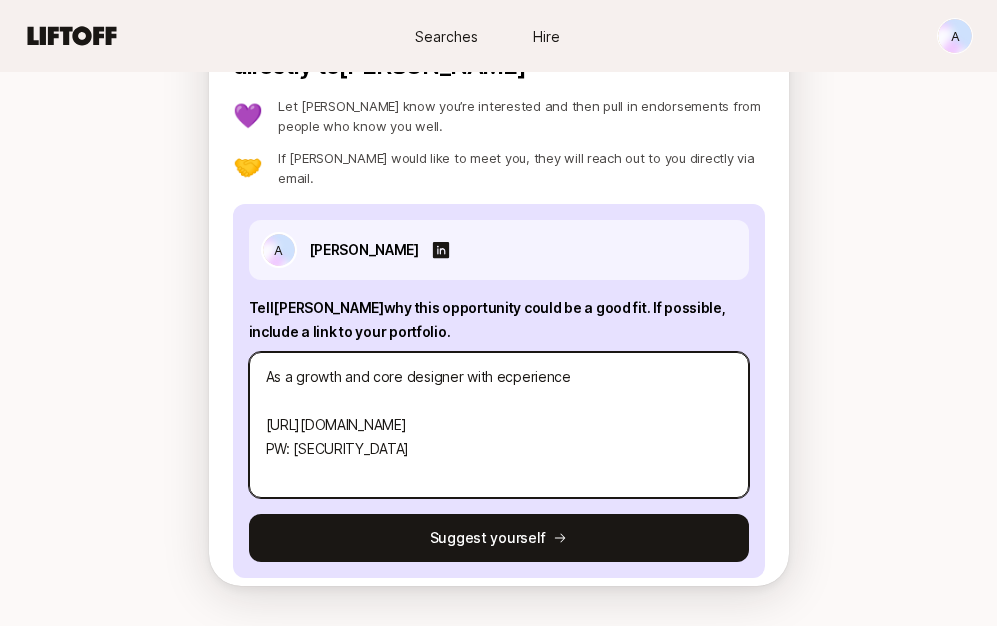 type on "x" 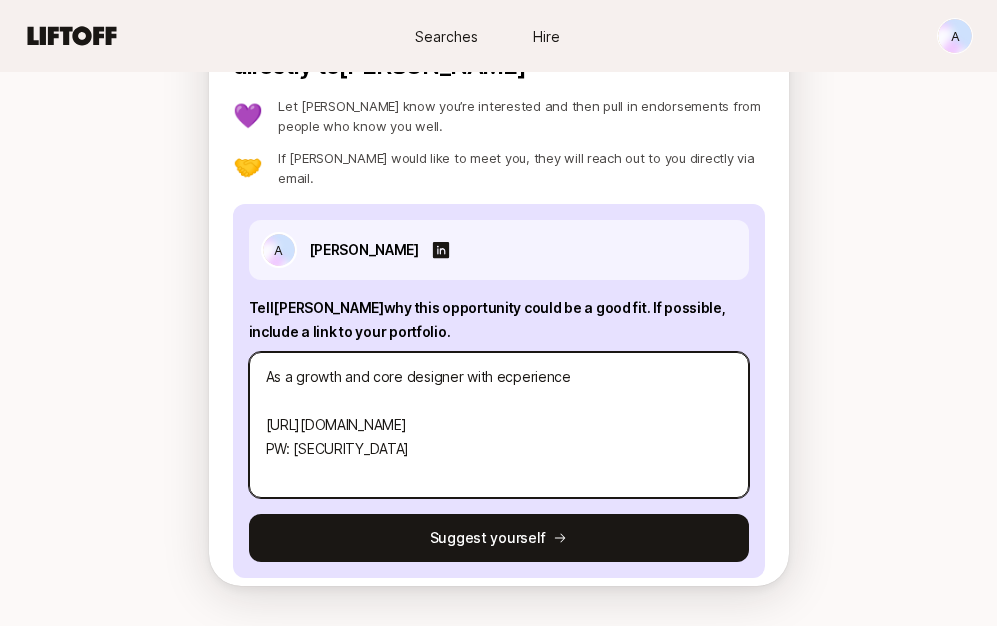 type on "x" 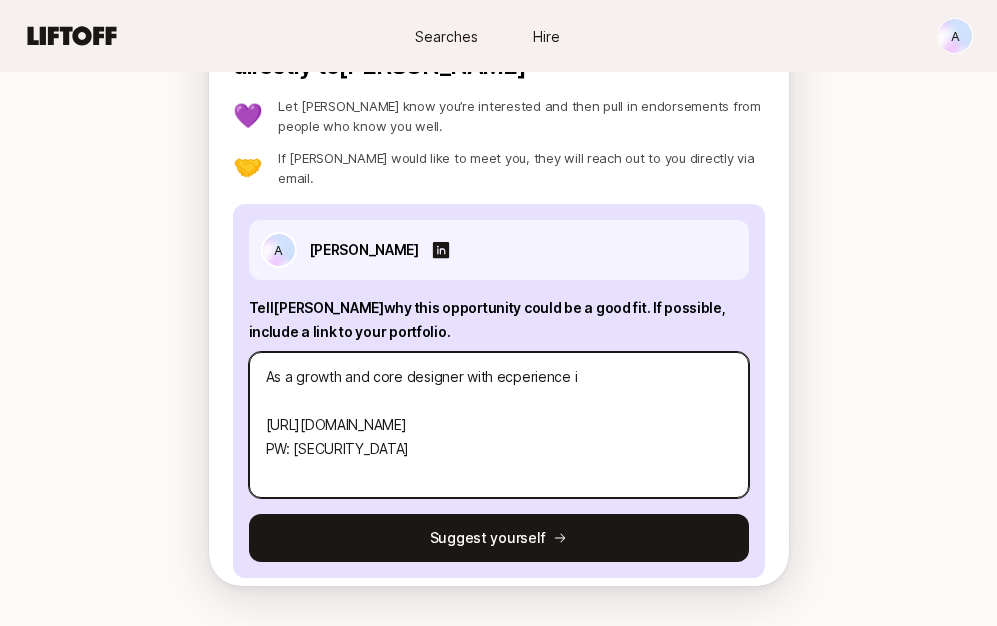 type on "x" 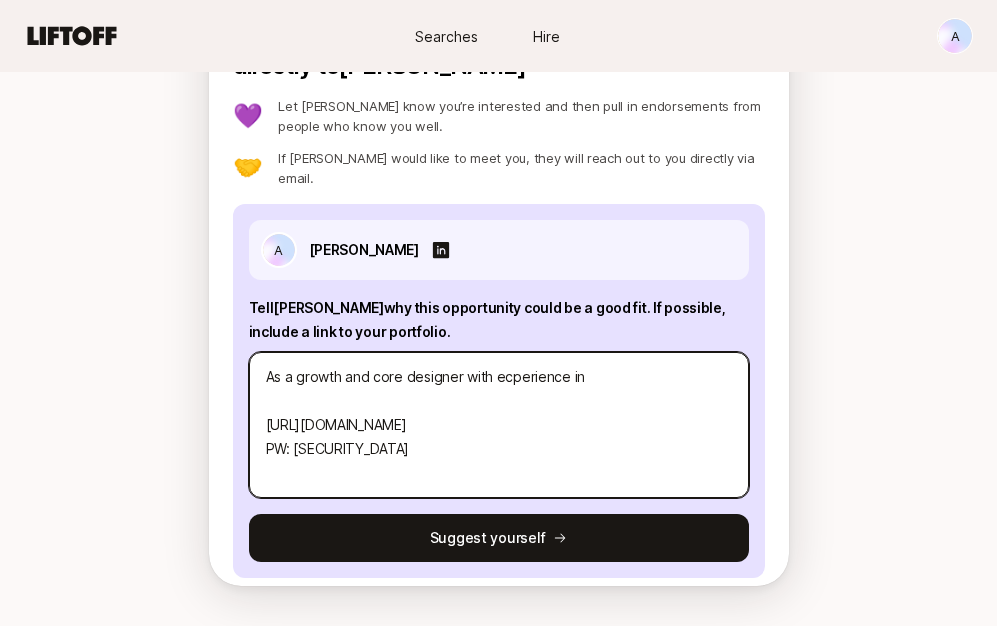 type on "x" 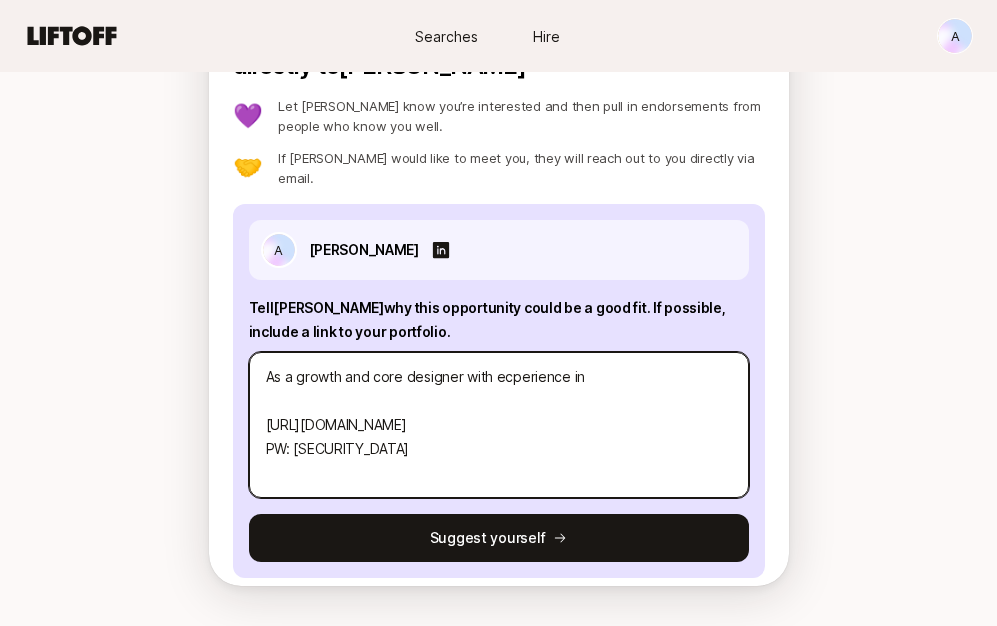 type on "x" 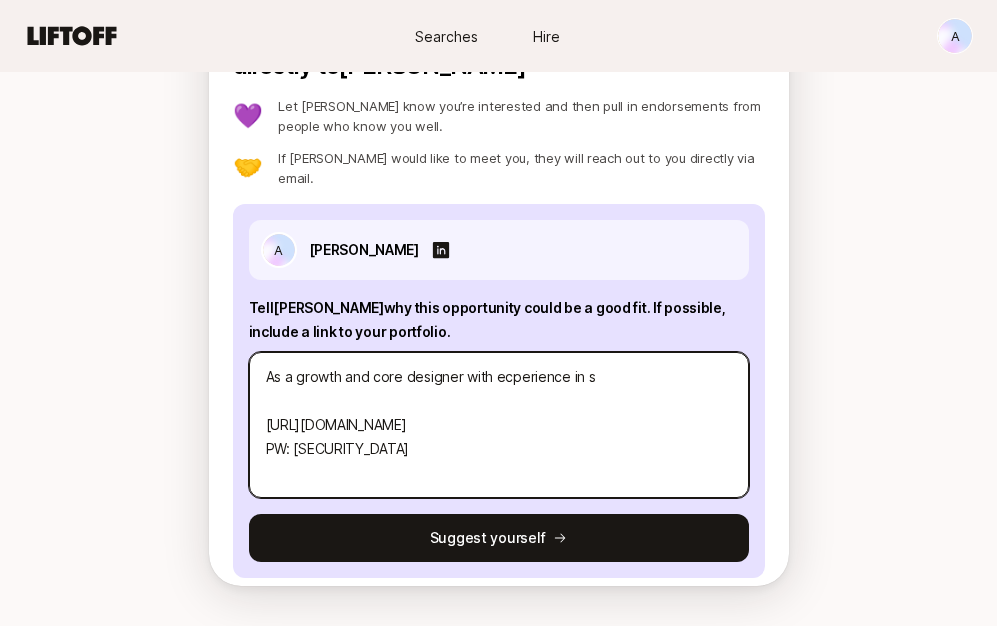 type on "x" 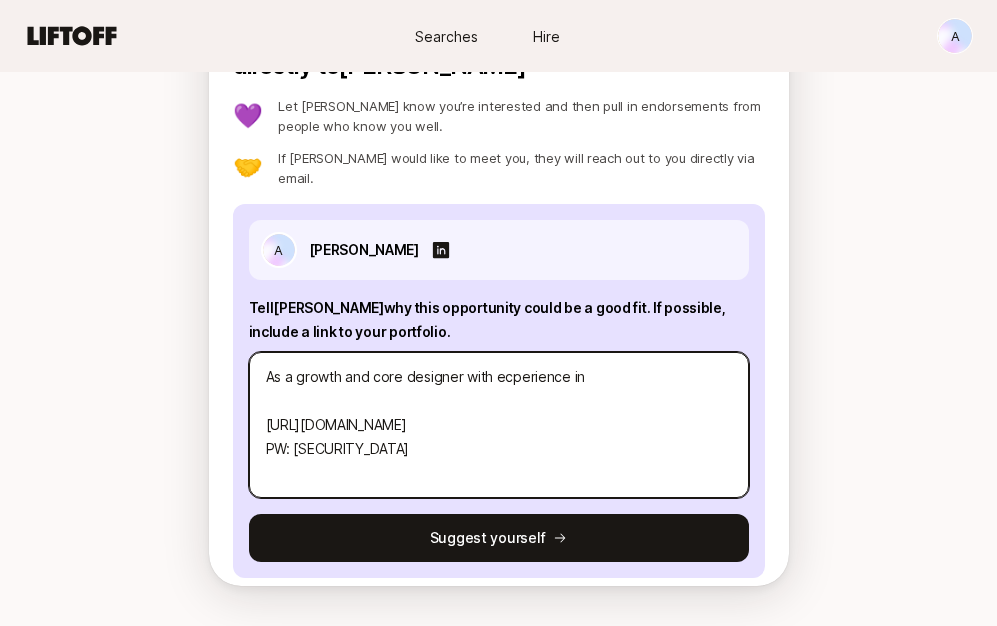 type on "x" 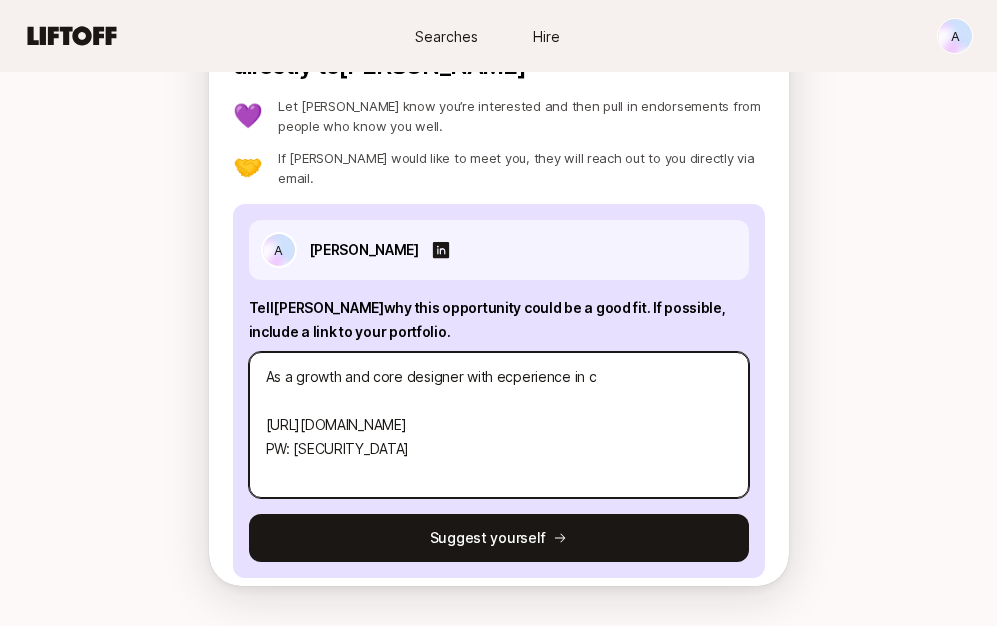 type on "x" 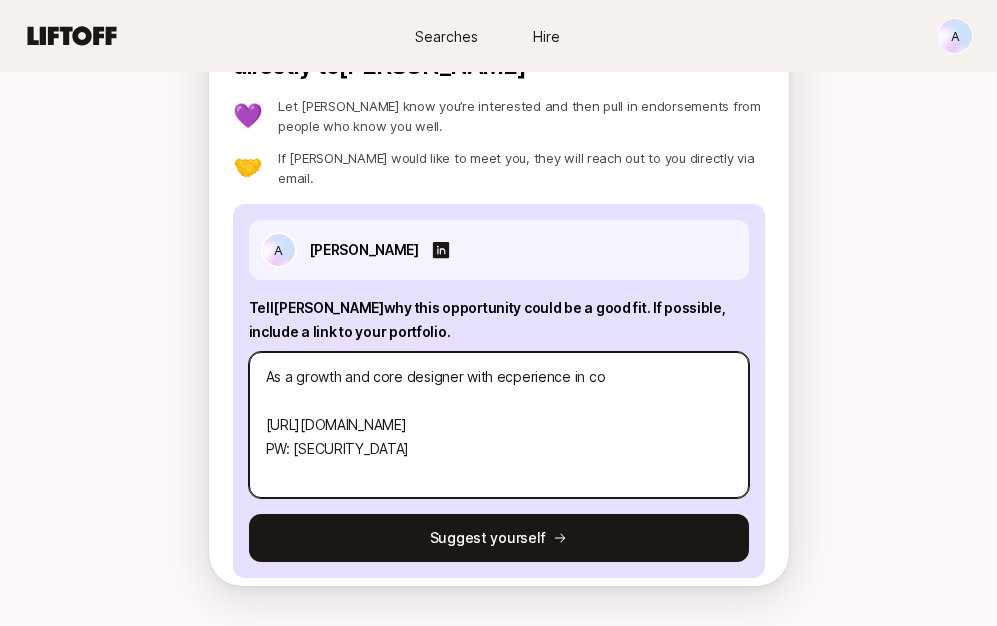 type on "x" 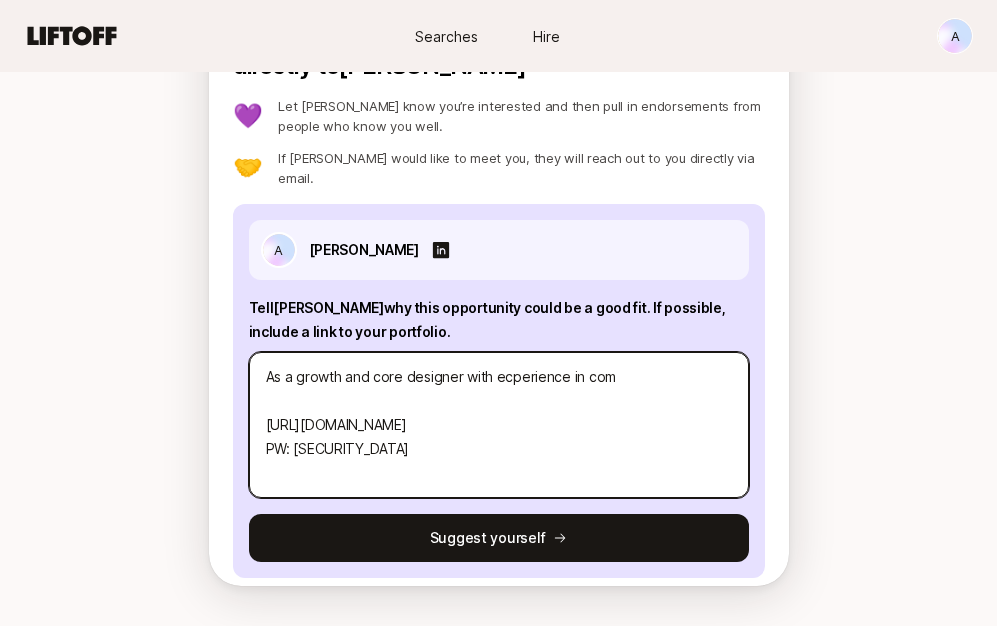 type on "x" 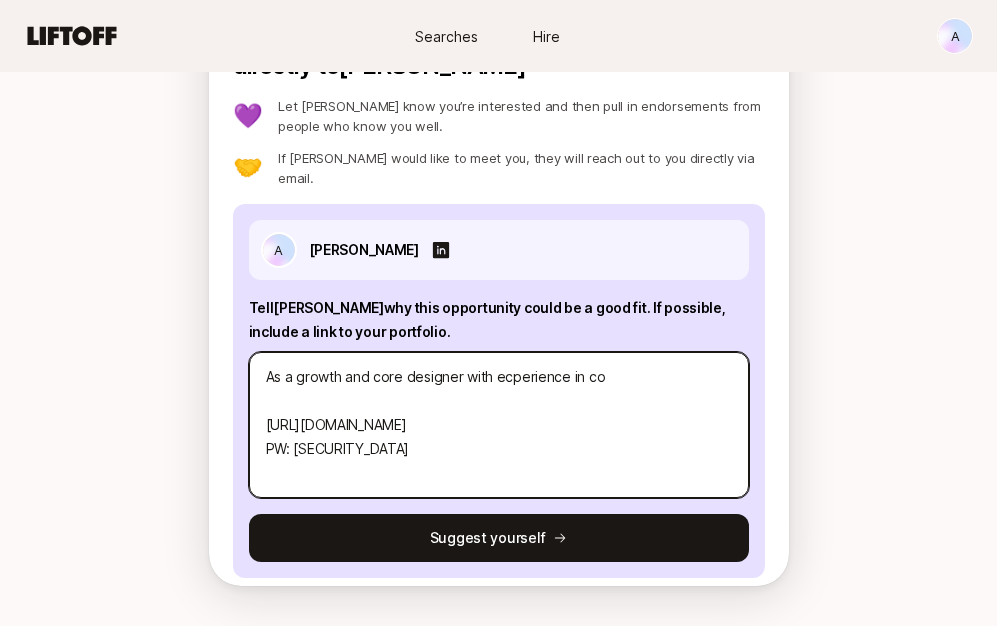 type on "x" 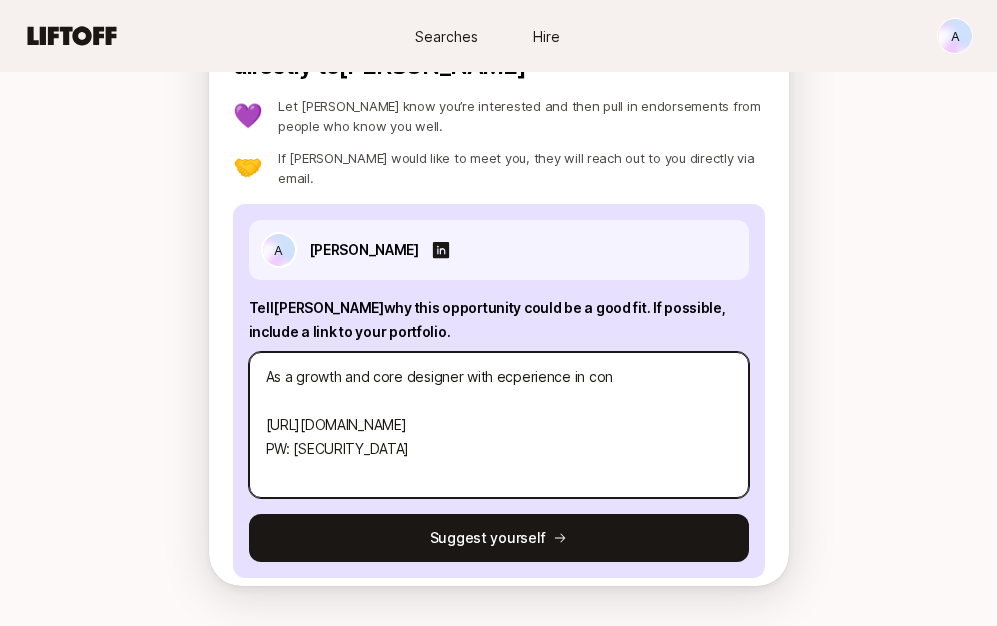 type on "x" 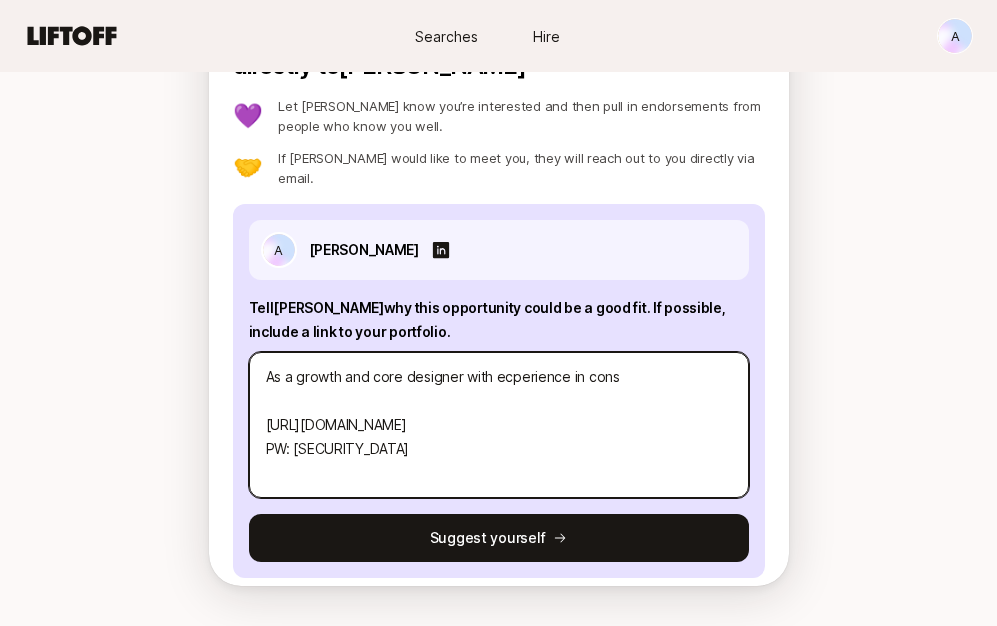 type on "x" 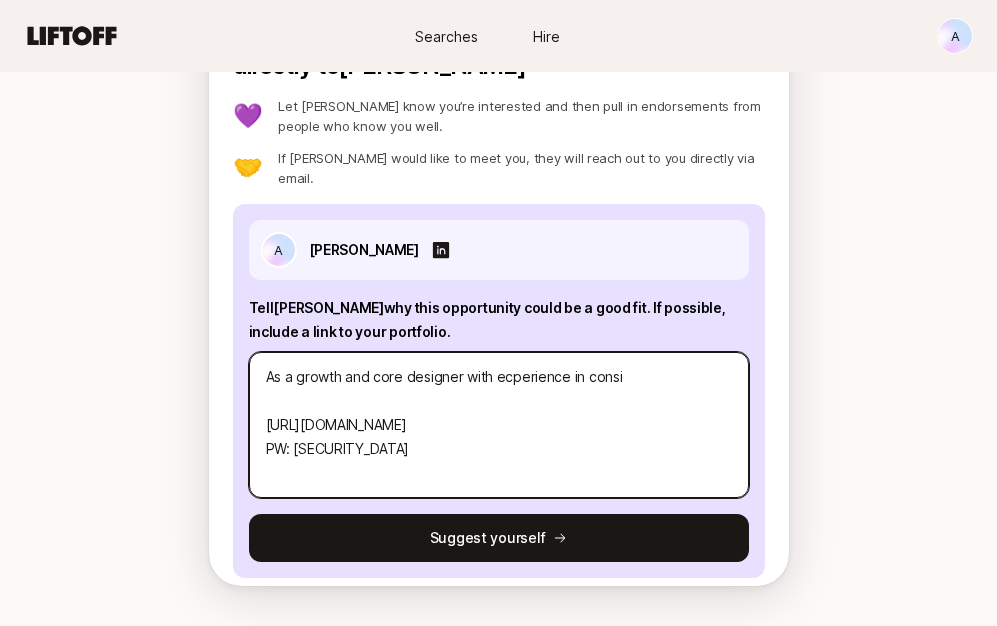 type on "x" 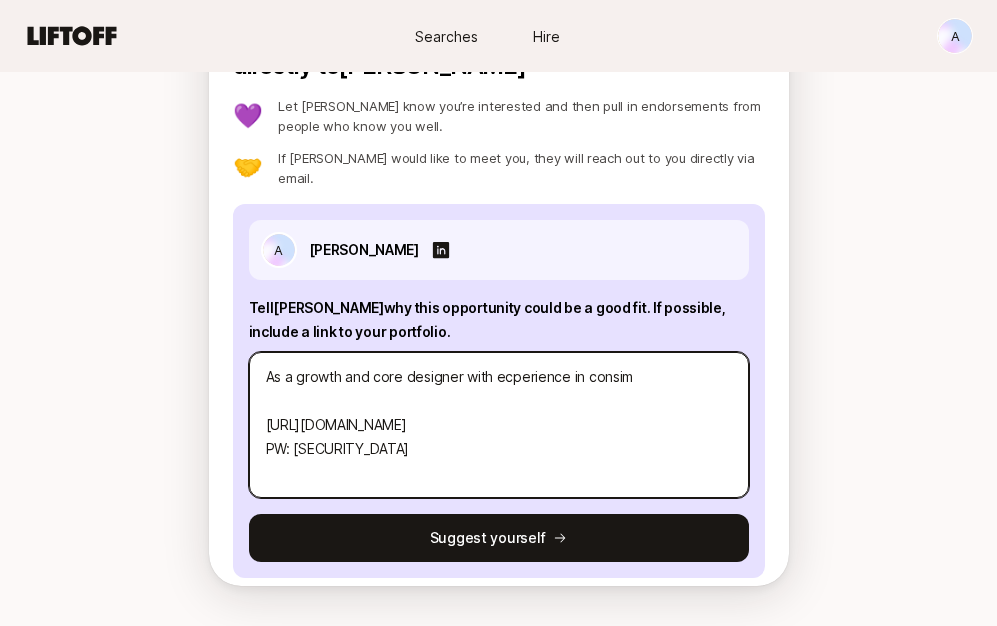 type on "x" 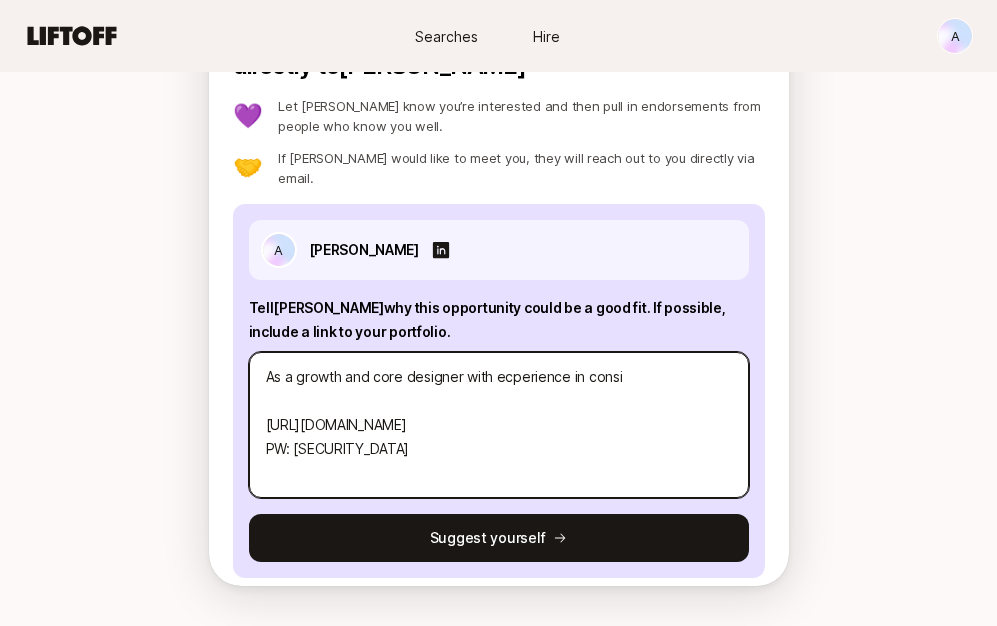 type on "x" 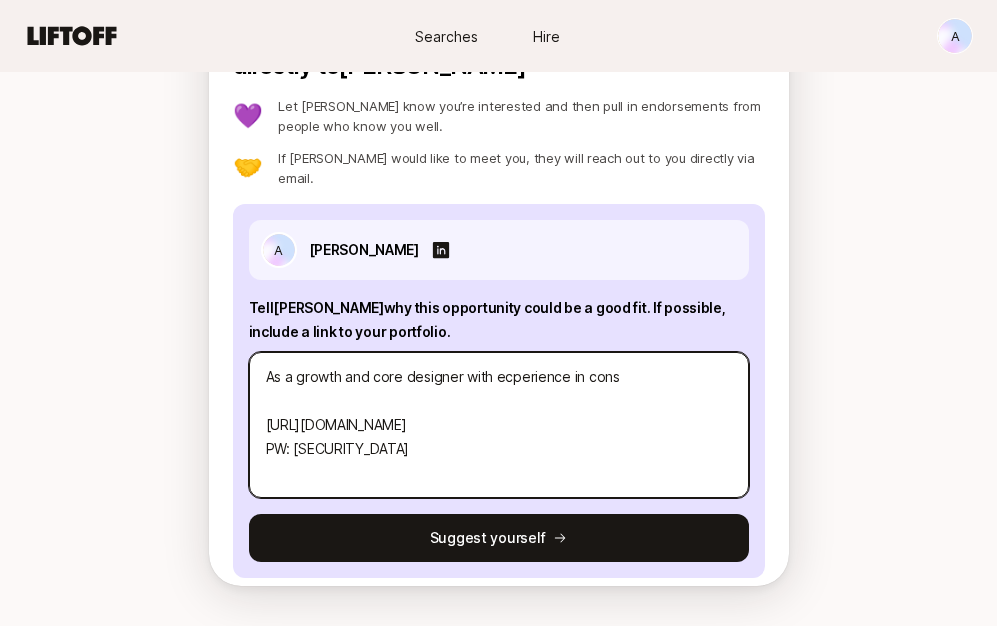 type on "x" 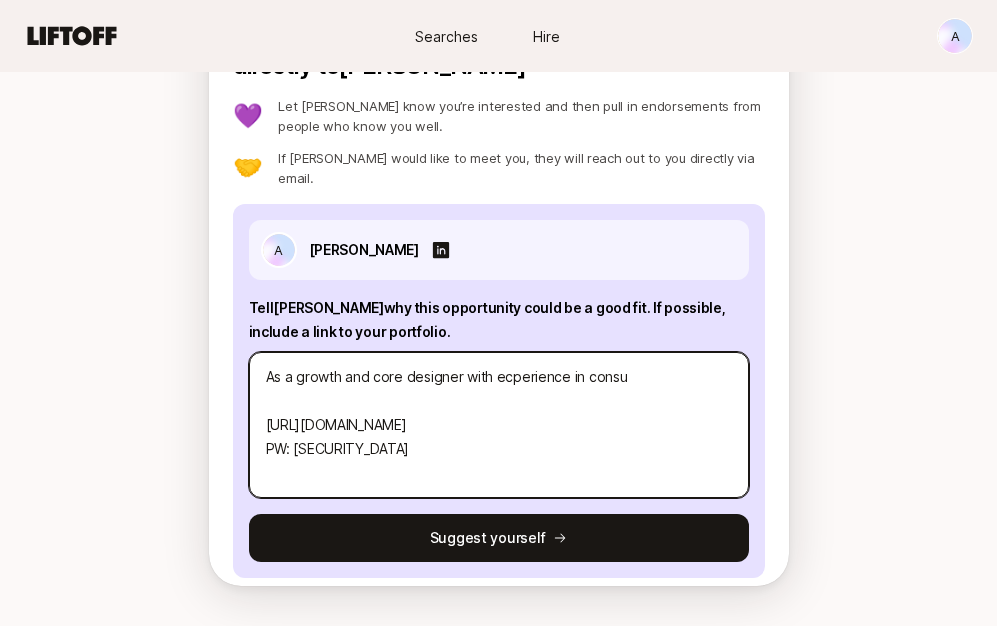 type on "x" 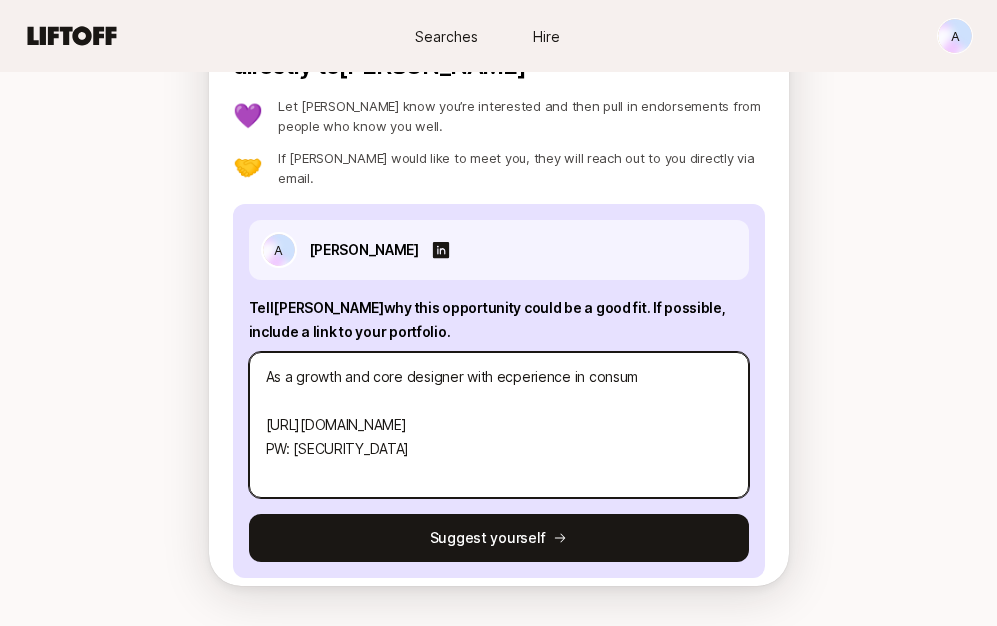 type on "As a growth and core designer with ecperience in consume
[URL][DOMAIN_NAME]
PW: [SECURITY_DATA]" 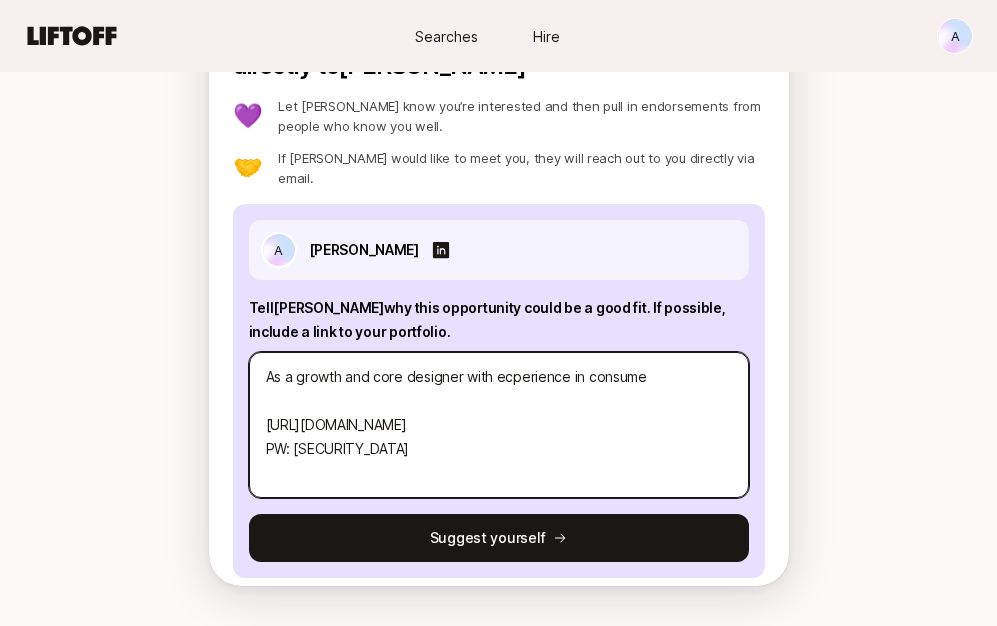 type on "x" 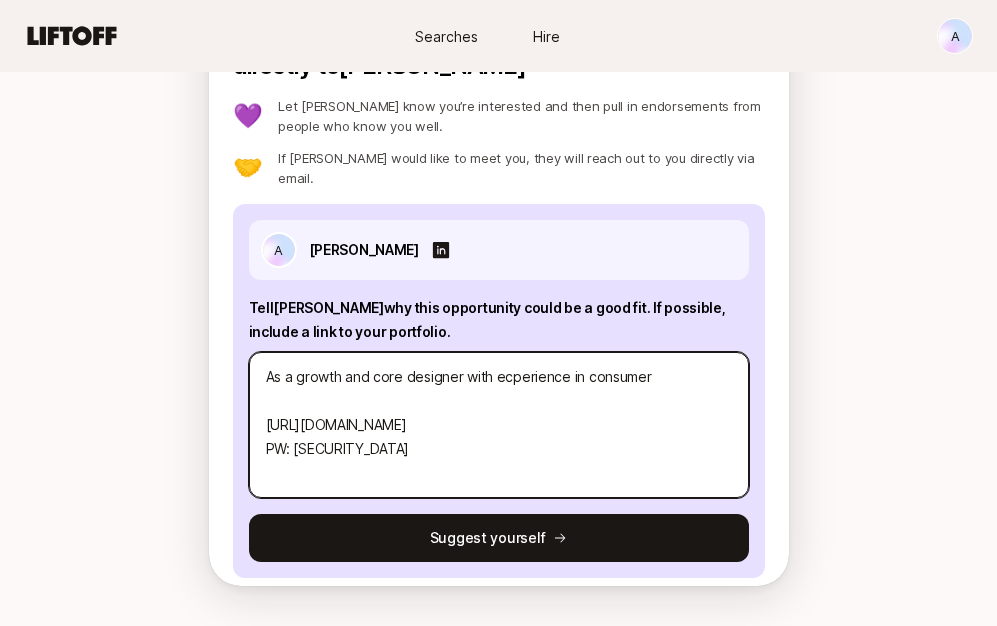 type on "x" 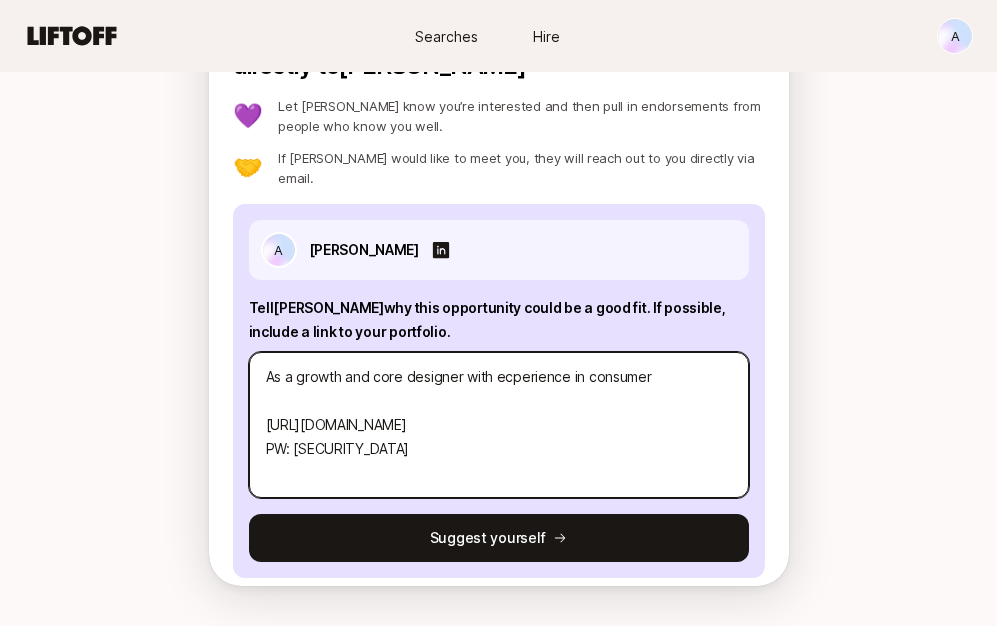 type on "x" 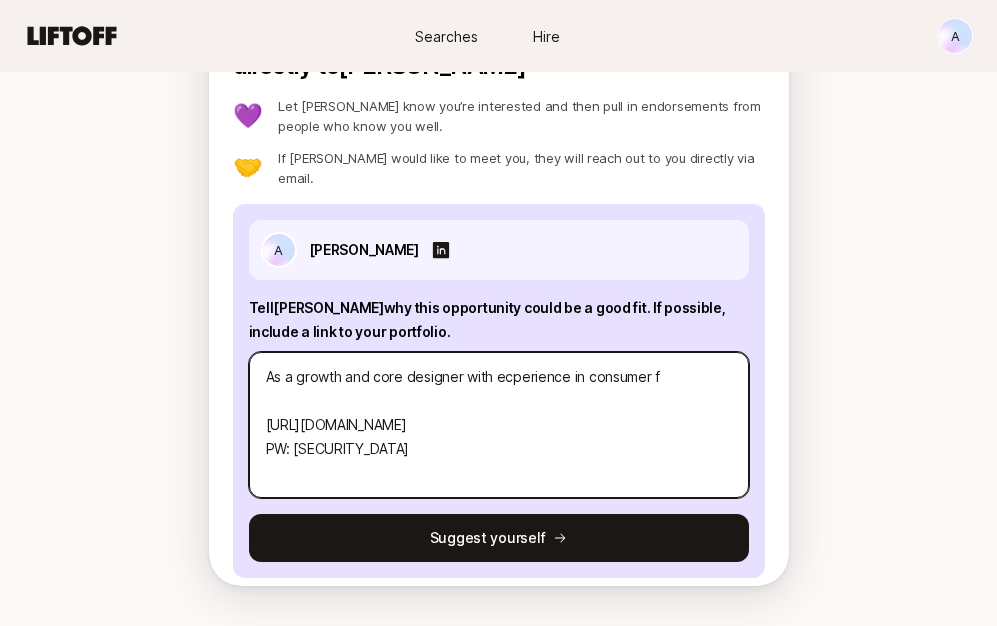 type on "x" 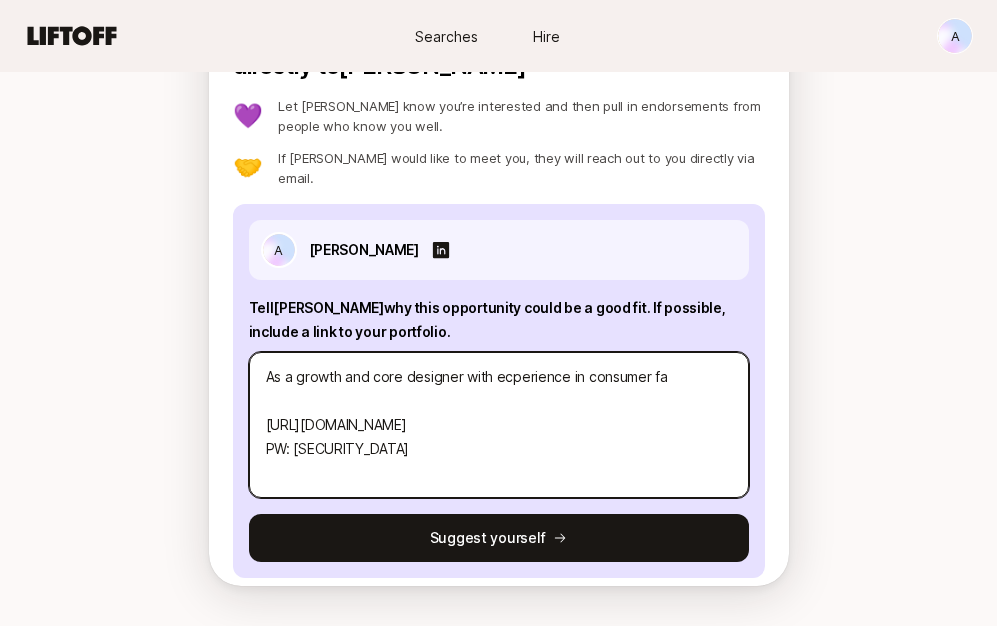 type on "x" 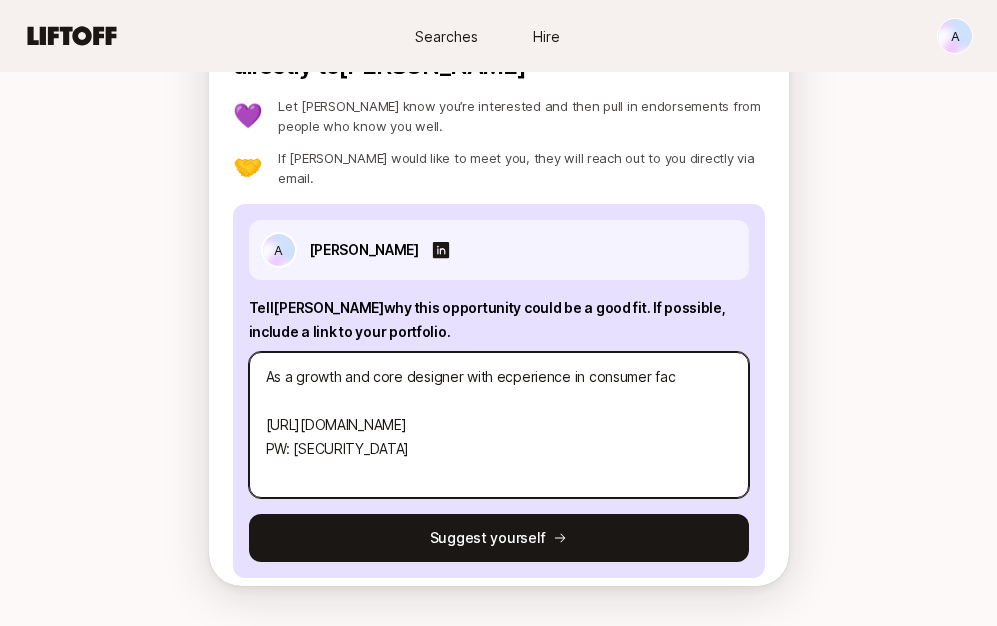 type on "x" 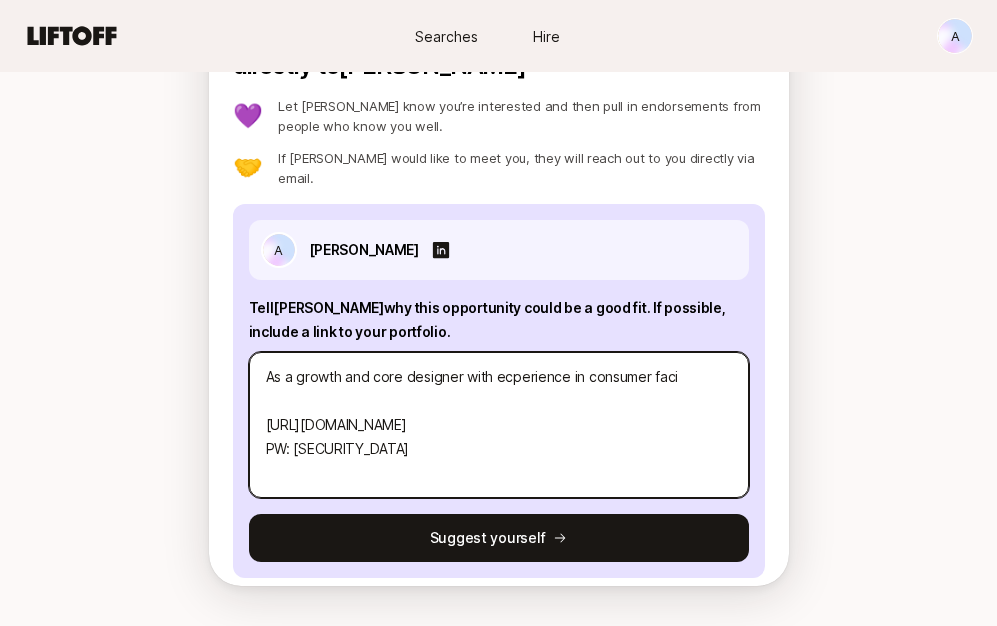 type on "x" 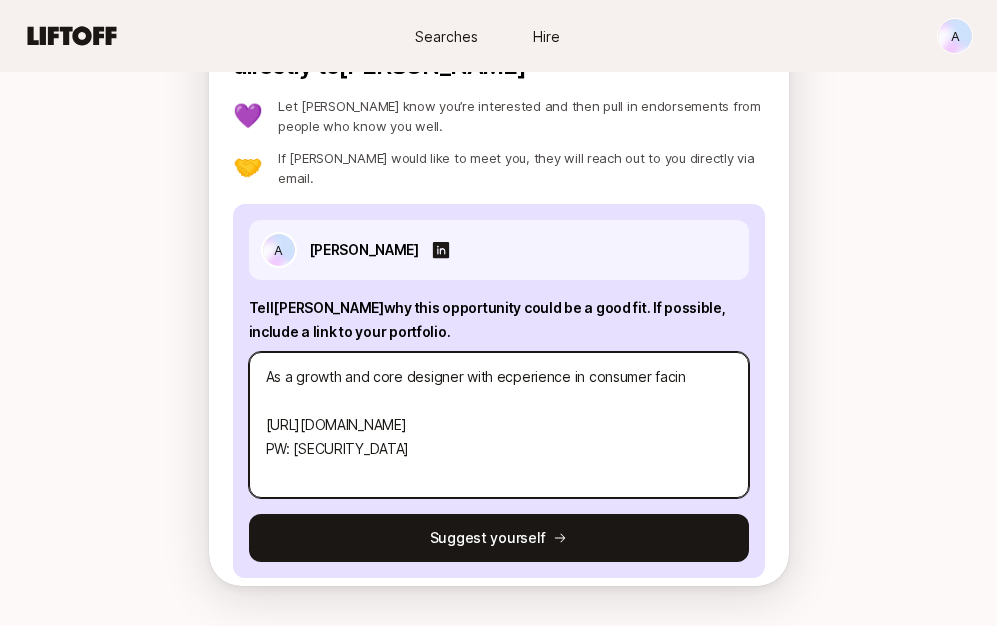 type on "x" 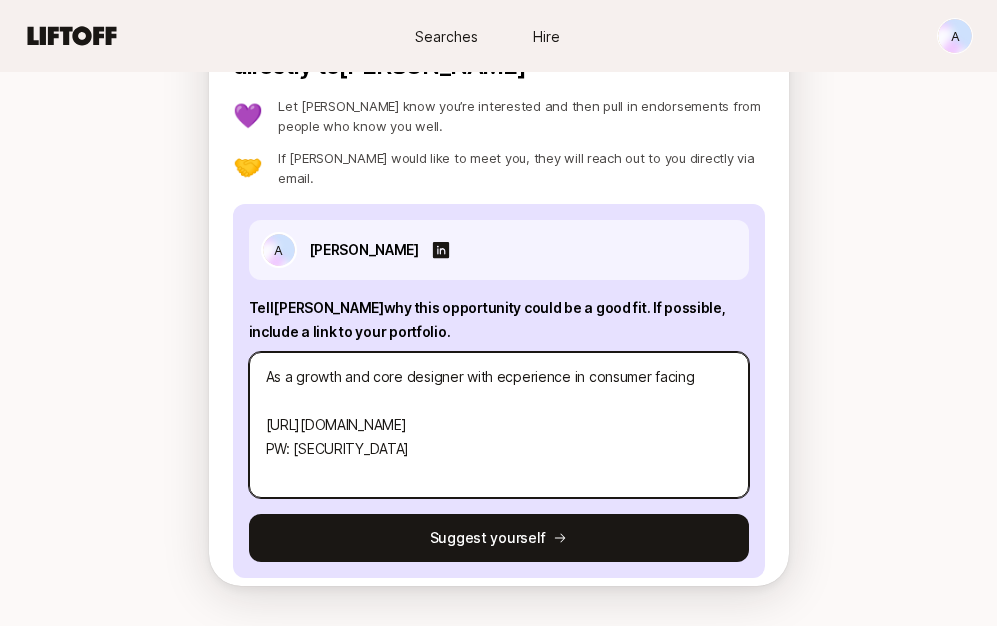 type on "x" 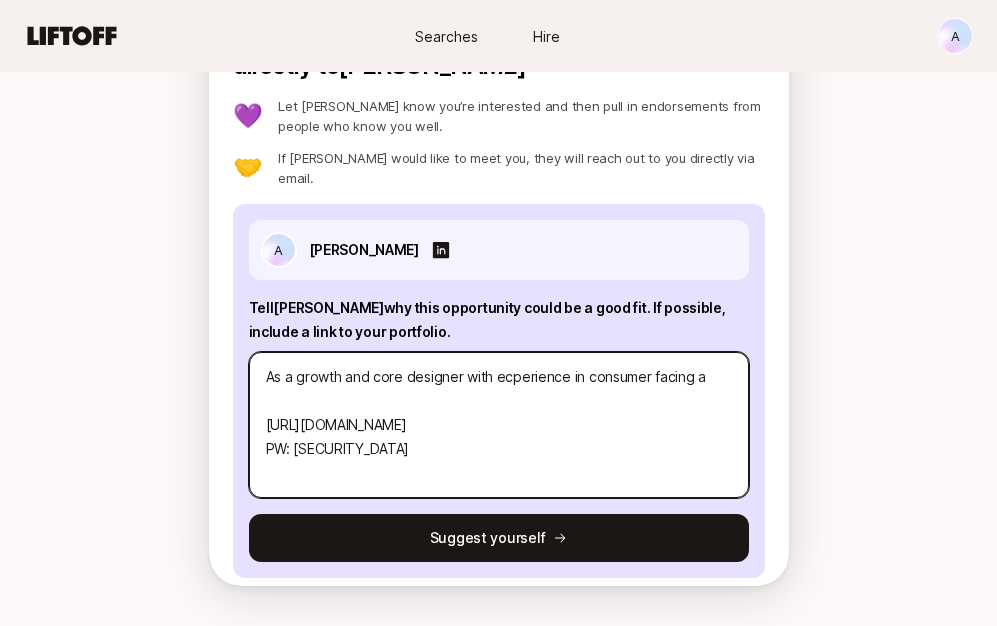 type on "x" 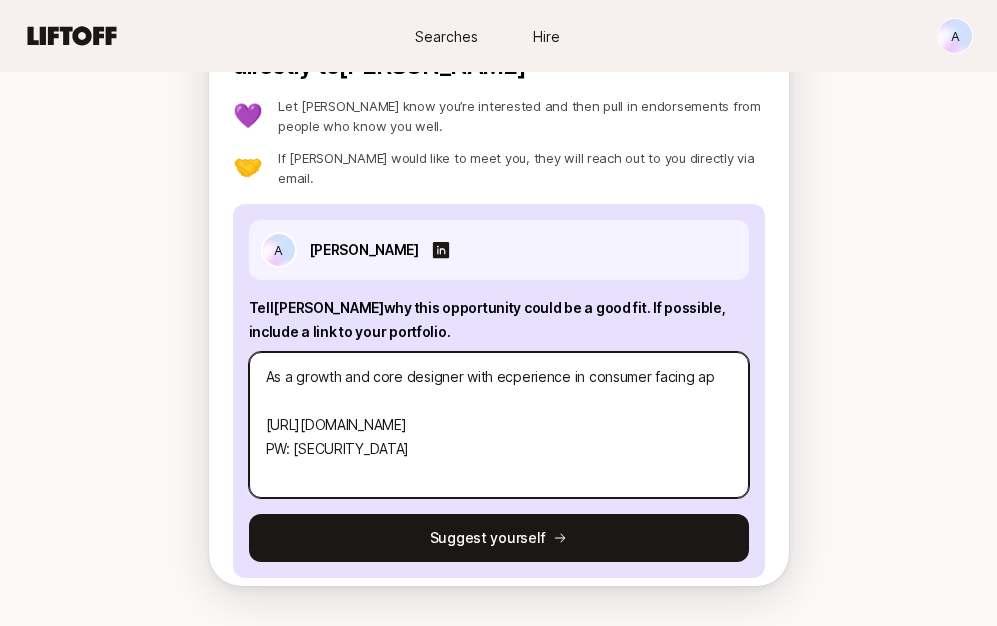 type on "x" 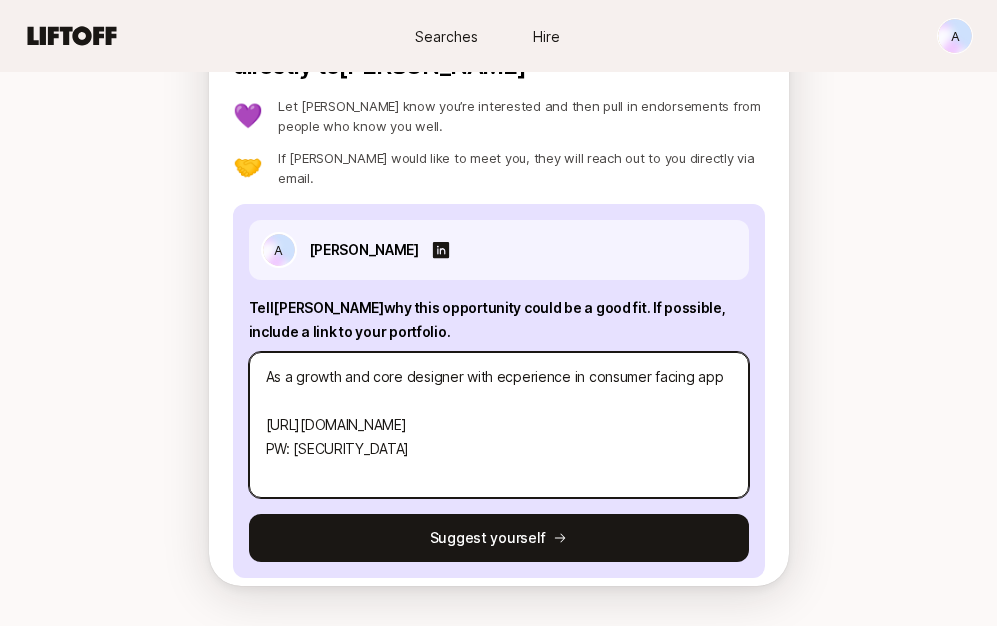 type on "x" 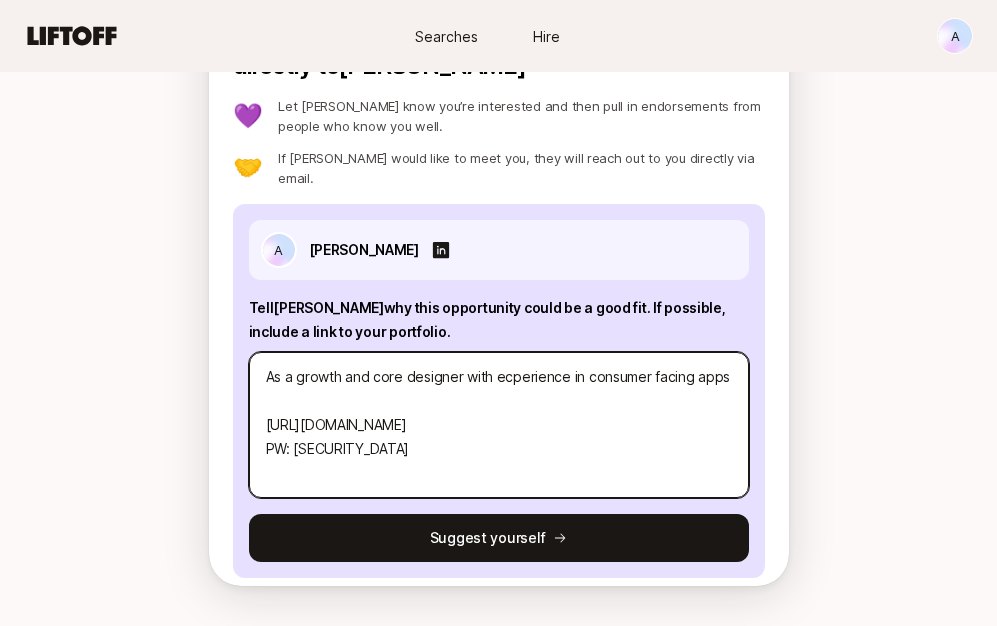 type on "x" 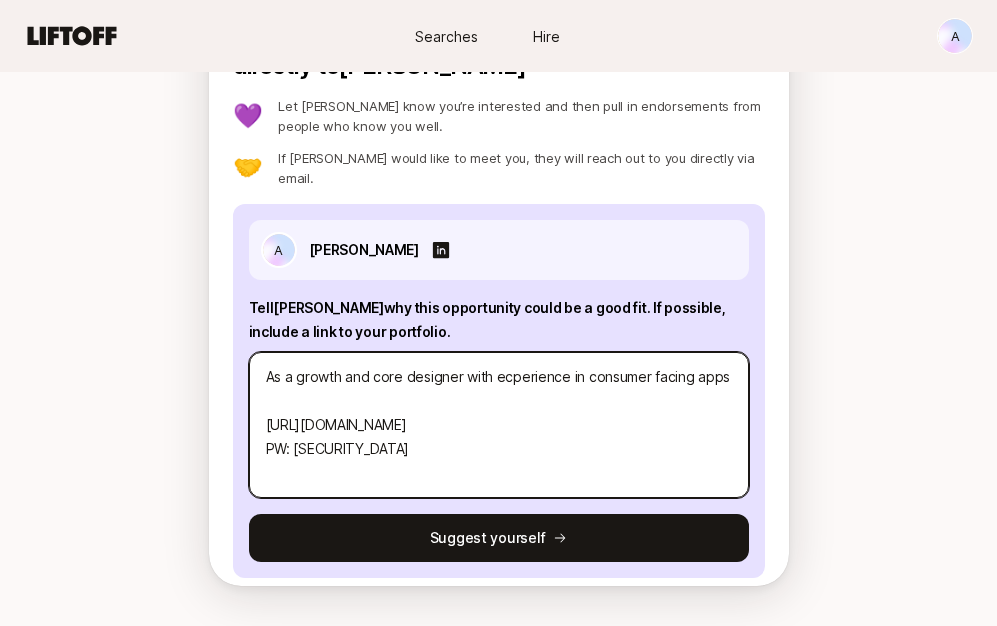 click on "As a growth and core designer with ecperience in consumer facing apps
[URL][DOMAIN_NAME]
PW: [SECURITY_DATA]" at bounding box center [499, 425] 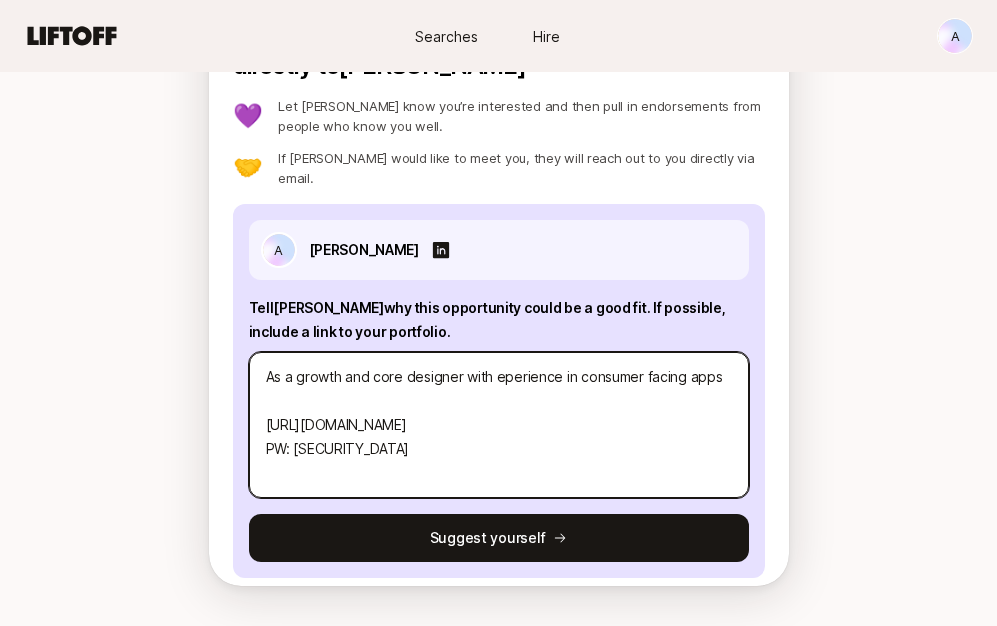 type on "x" 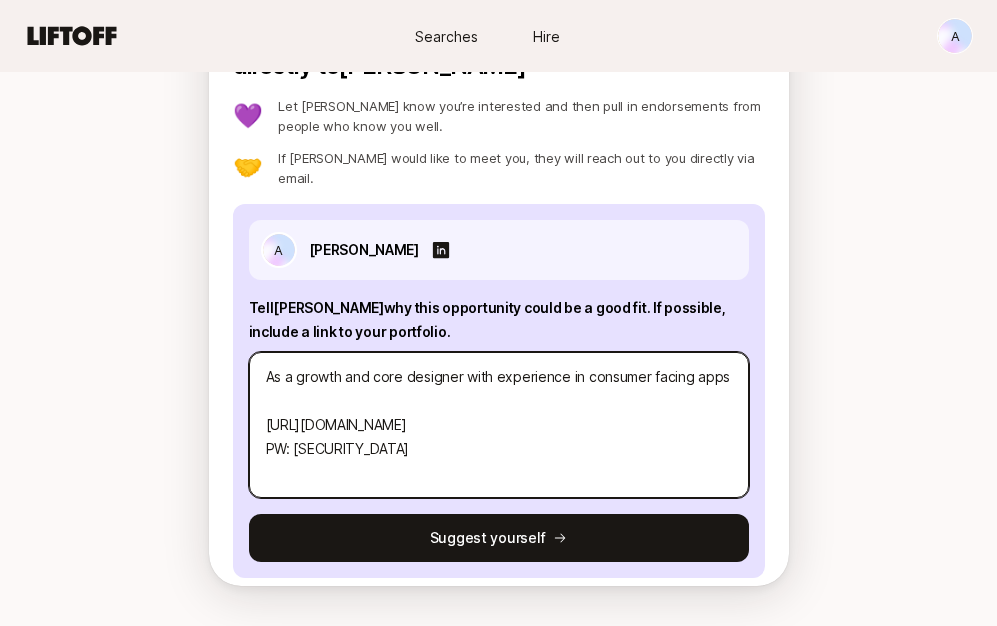 click on "As a growth and core designer with experience in consumer facing apps
[URL][DOMAIN_NAME]
PW: [SECURITY_DATA]" at bounding box center (499, 425) 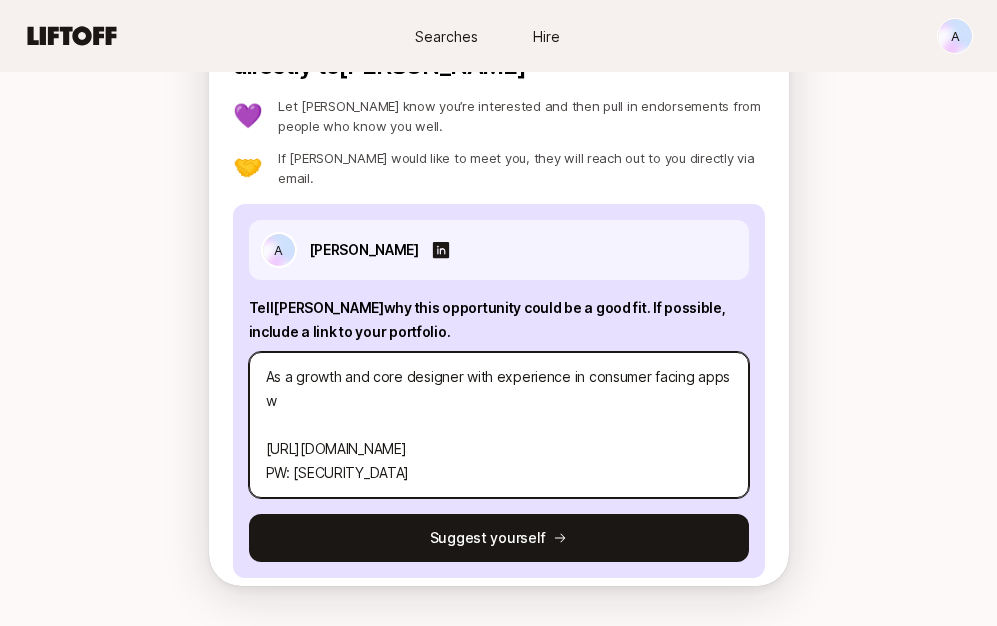 type 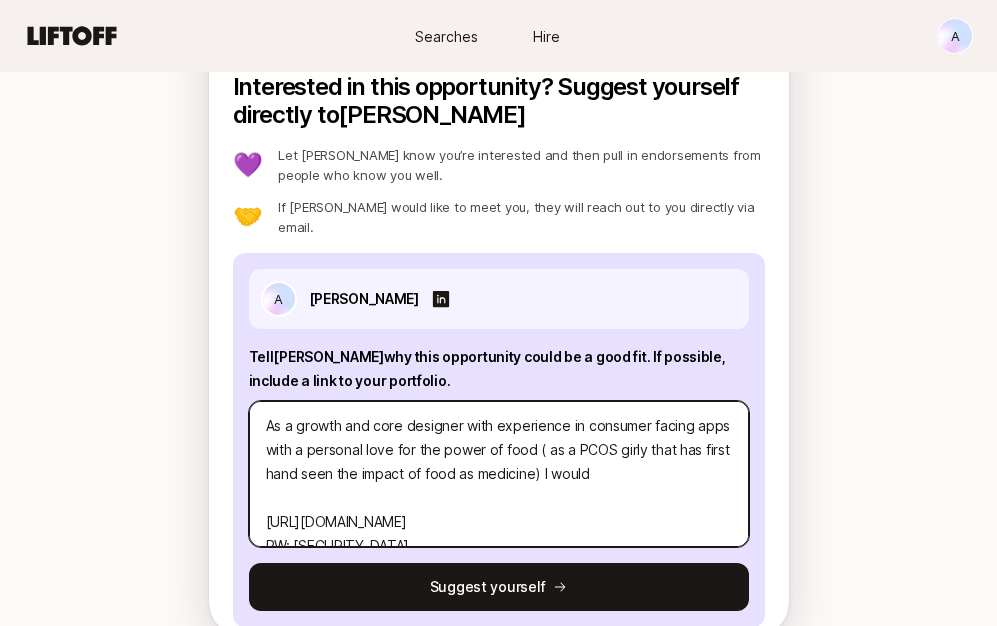 scroll, scrollTop: 1895, scrollLeft: 0, axis: vertical 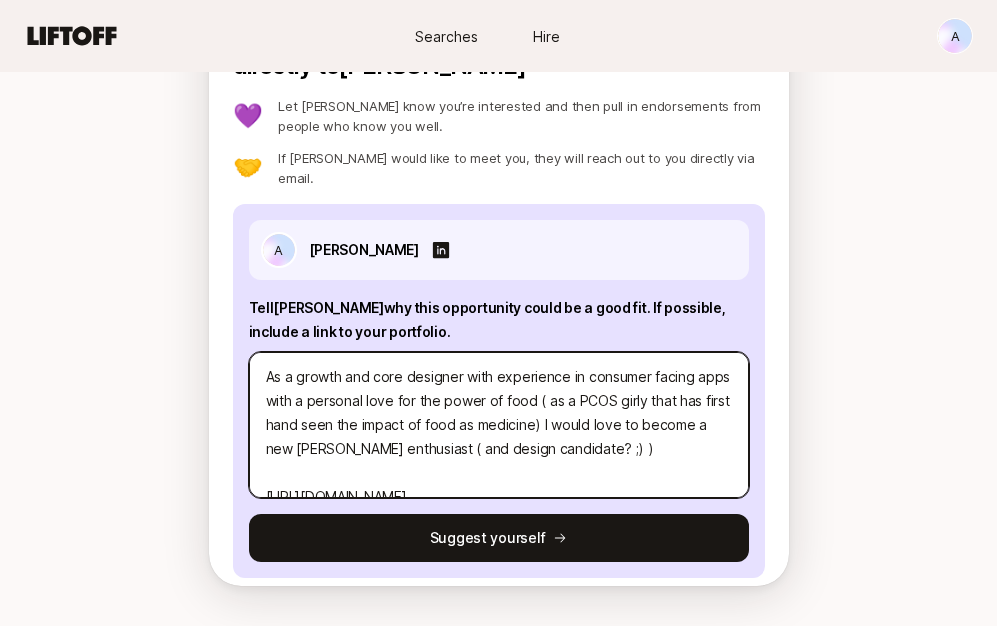 drag, startPoint x: 580, startPoint y: 408, endPoint x: 256, endPoint y: 356, distance: 328.1463 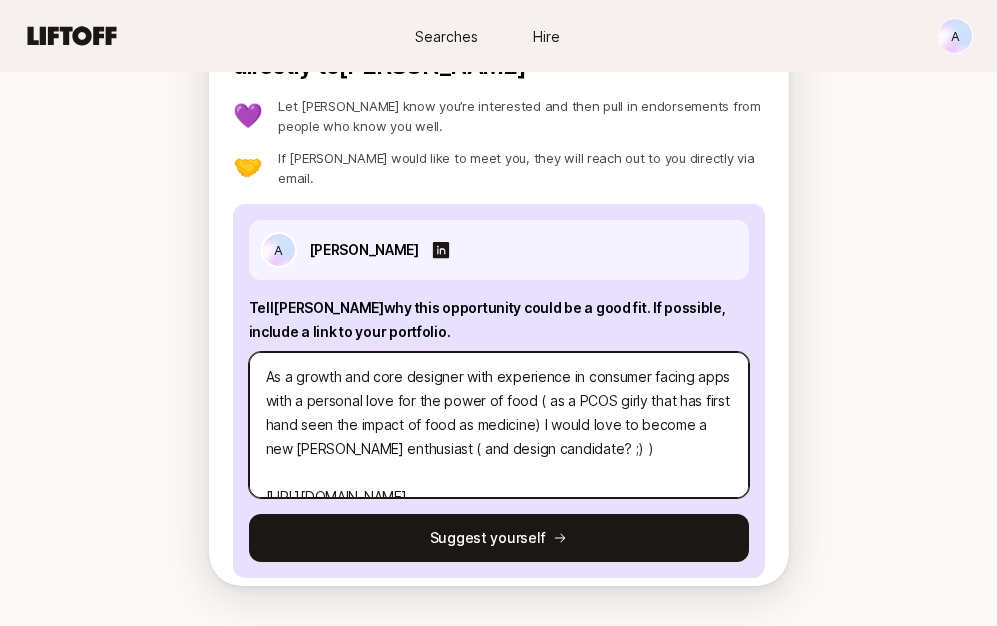 drag, startPoint x: 541, startPoint y: 433, endPoint x: 254, endPoint y: 362, distance: 295.65182 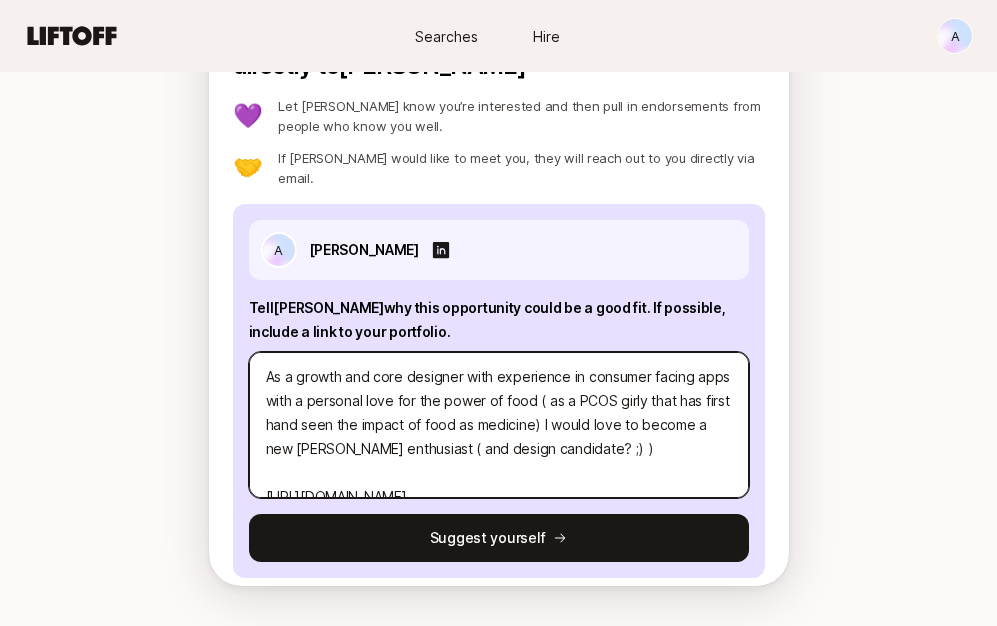 click on "As a growth and core designer with experience in consumer facing apps with a personal love for the power of food ( as a PCOS girly that has first hand seen the impact of food as medicine) I would love to become a new [PERSON_NAME] enthusiast ( and design candidate? ;) )
[URL][DOMAIN_NAME]
PW: [SECURITY_DATA]" at bounding box center [499, 425] 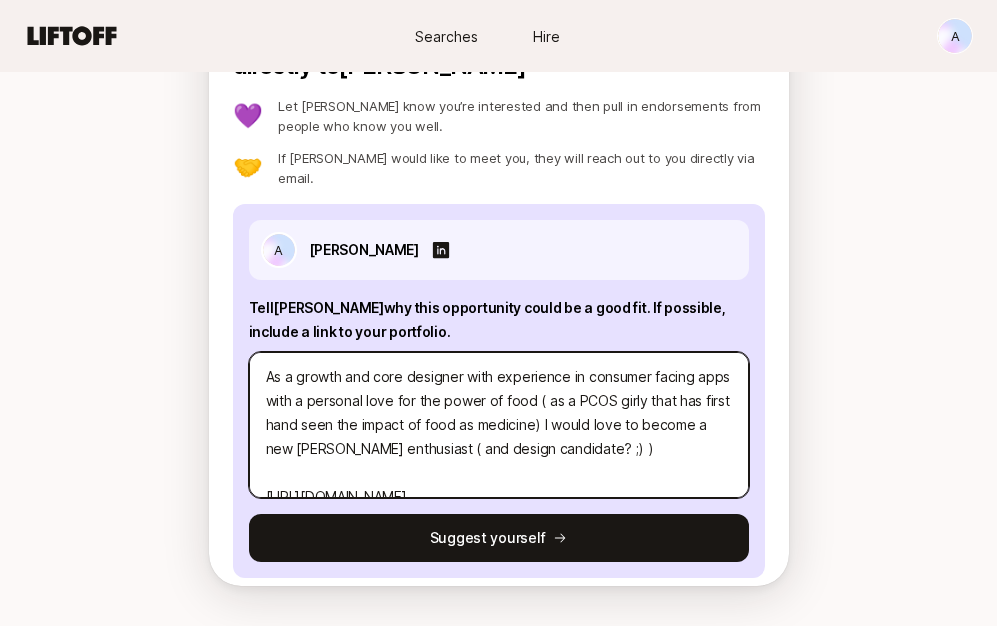 paste on "-facing apps and a personal passion for the power of food (as a PCOS girl who has seen firsthand the impact of food as medicine), I would love to become a new [PERSON_NAME] enthusiast and a design candidate." 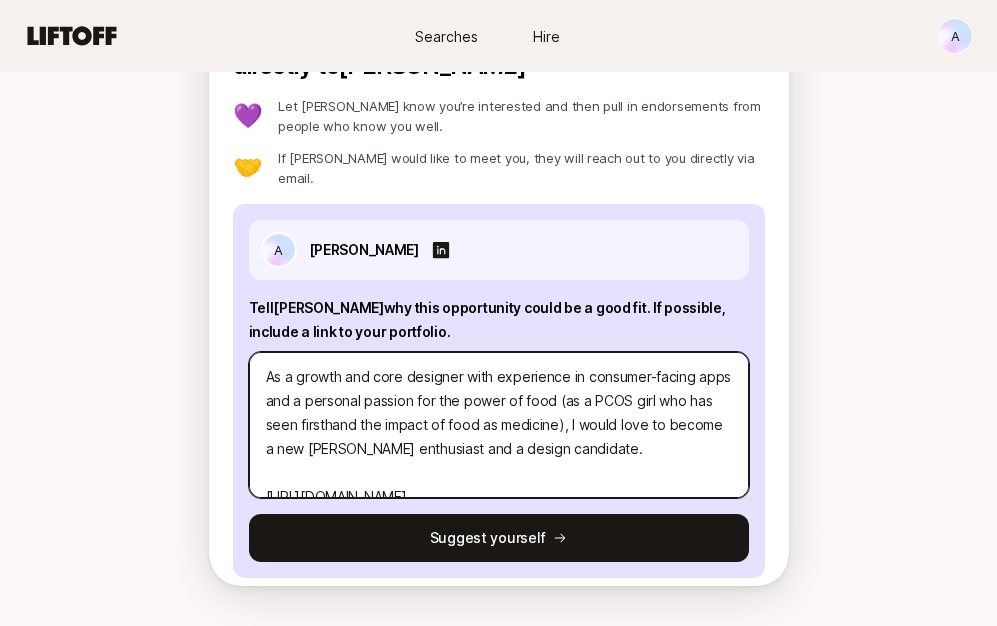 click on "As a growth and core designer with experience in consumer-facing apps and a personal passion for the power of food (as a PCOS girl who has seen firsthand the impact of food as medicine), I would love to become a new [PERSON_NAME] enthusiast and a design candidate.
[URL][DOMAIN_NAME]
PW: [SECURITY_DATA]" at bounding box center [499, 425] 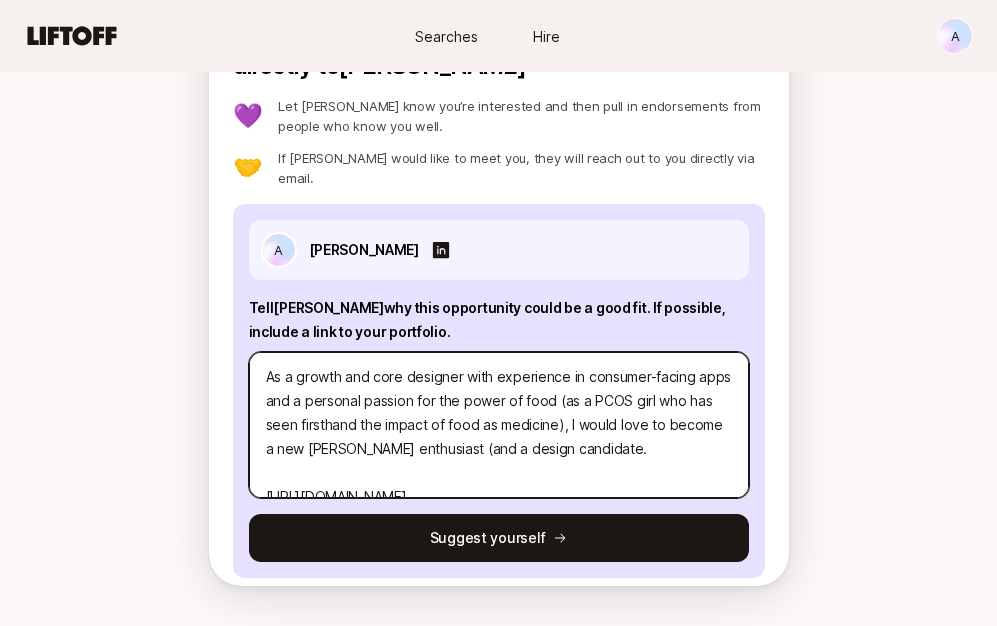 click on "As a growth and core designer with experience in consumer-facing apps and a personal passion for the power of food (as a PCOS girl who has seen firsthand the impact of food as medicine), I would love to become a new [PERSON_NAME] enthusiast (and a design candidate.
[URL][DOMAIN_NAME]
PW: [SECURITY_DATA]" at bounding box center (499, 425) 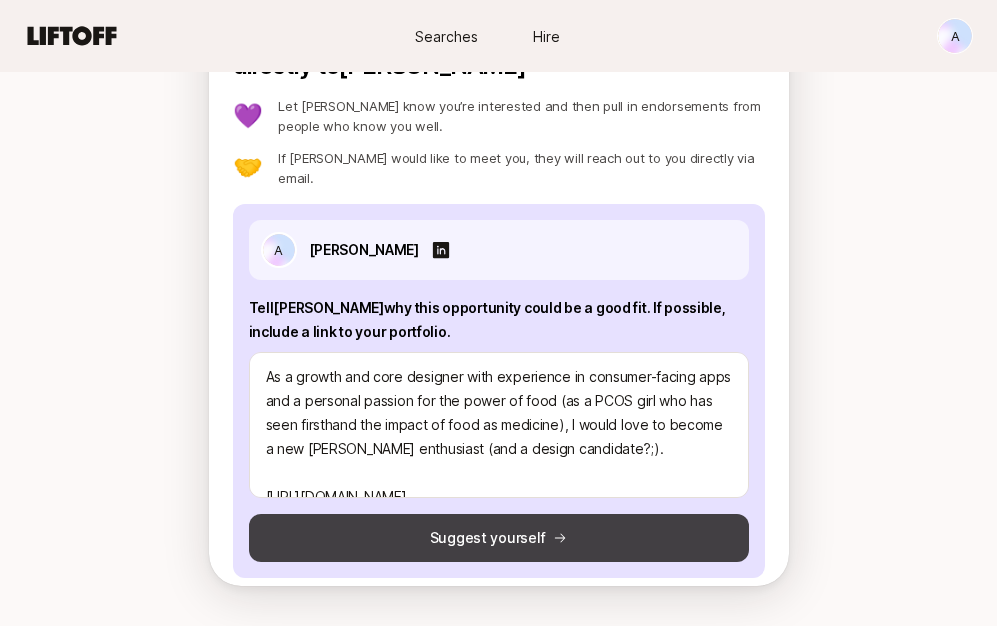 click on "Suggest yourself" at bounding box center [499, 538] 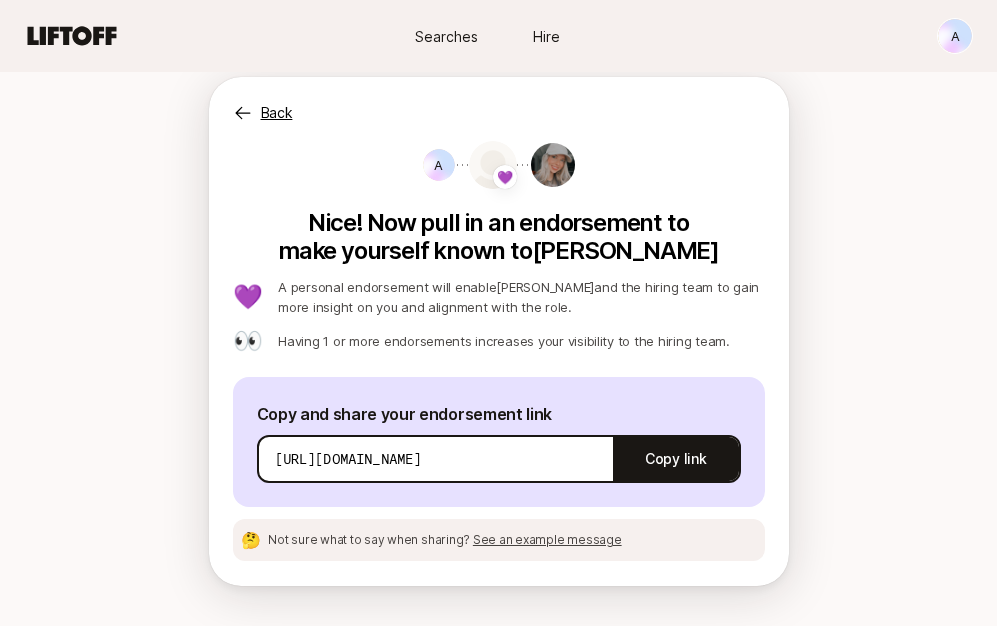 scroll, scrollTop: 1844, scrollLeft: 0, axis: vertical 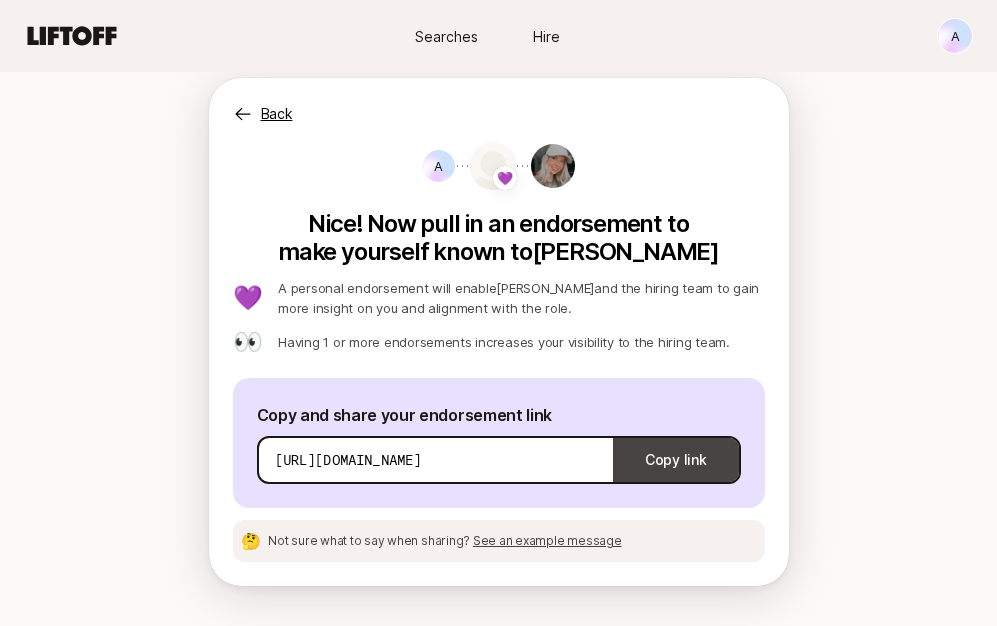 click on "Copy link" at bounding box center (675, 460) 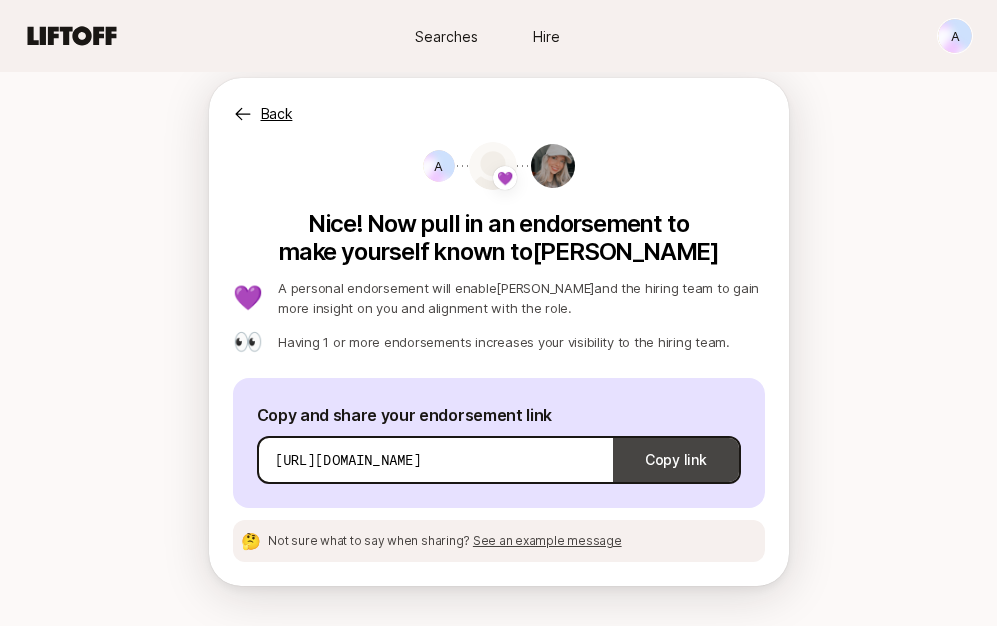 click on "Copy link" at bounding box center (675, 460) 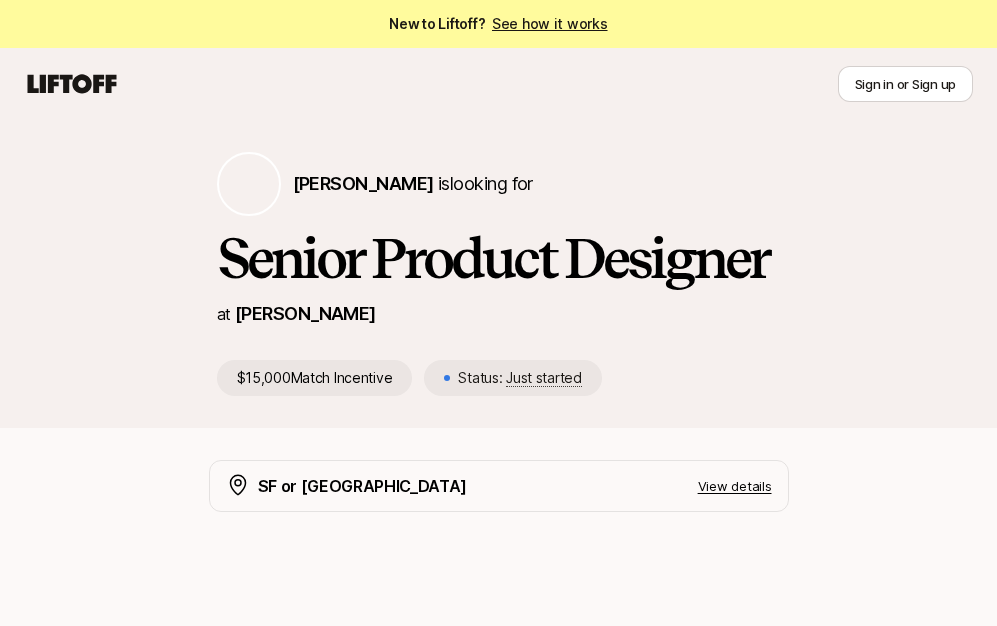scroll, scrollTop: 0, scrollLeft: 0, axis: both 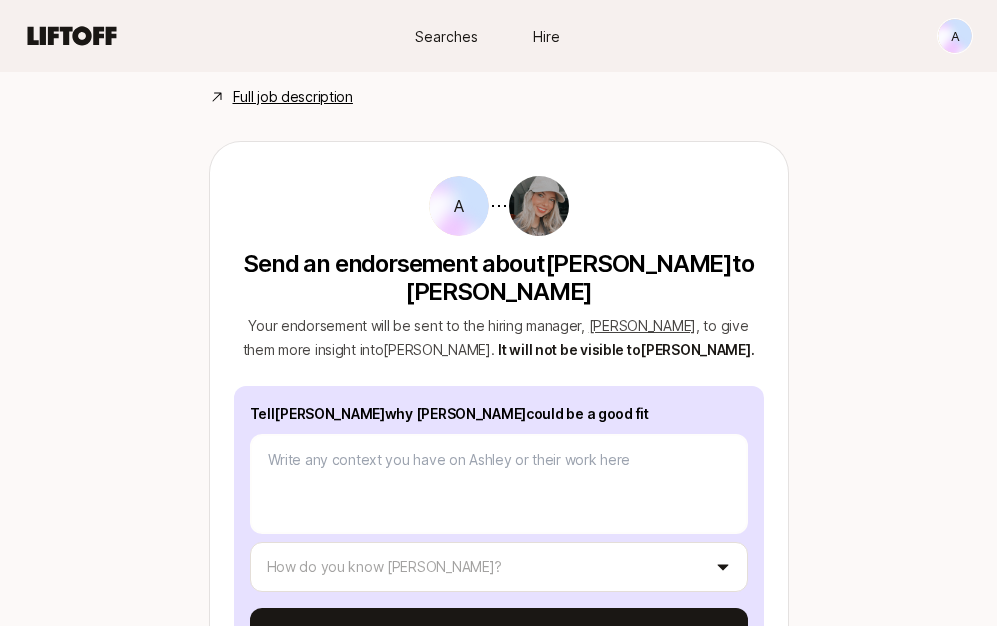 click 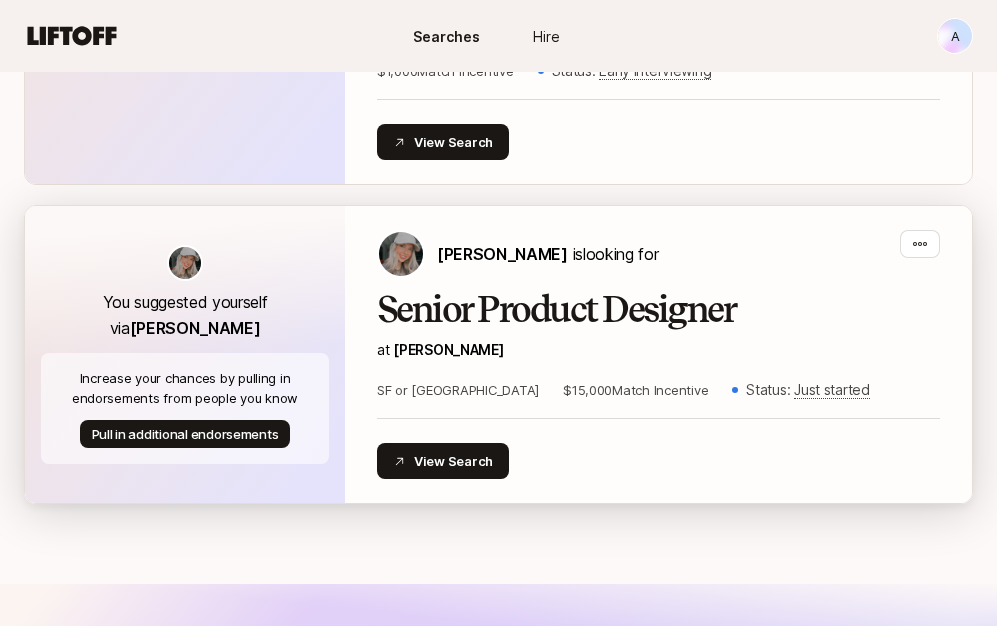 scroll, scrollTop: 595, scrollLeft: 0, axis: vertical 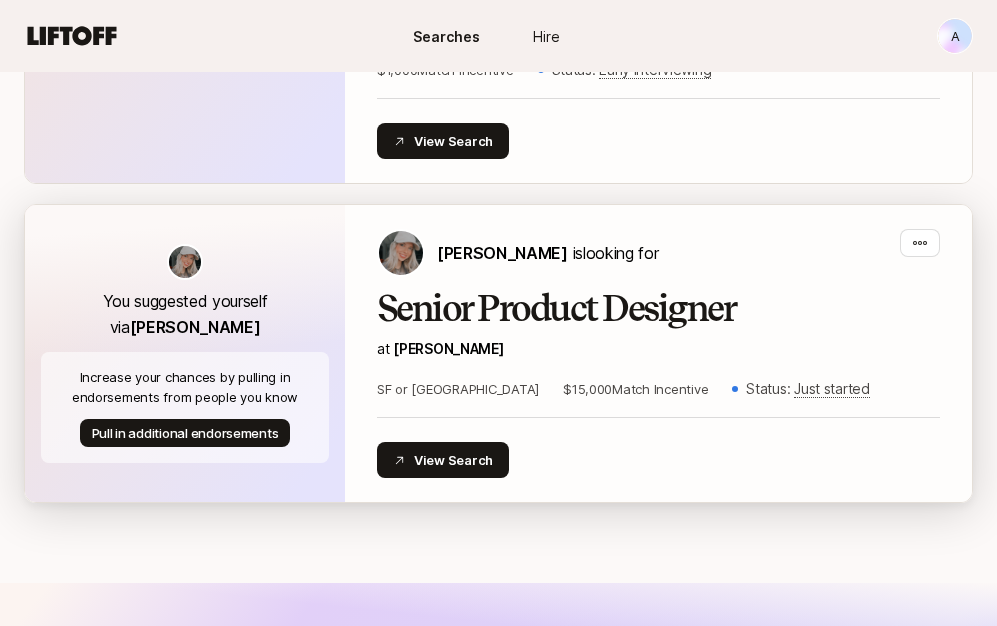 click on "Senior Product Designer" at bounding box center (658, 309) 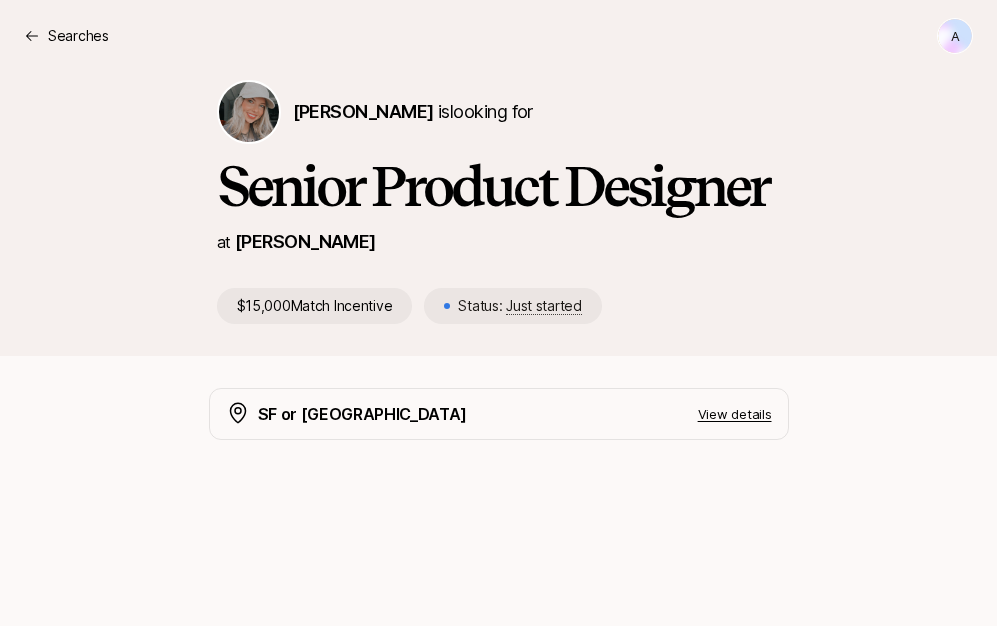 scroll, scrollTop: 0, scrollLeft: 0, axis: both 